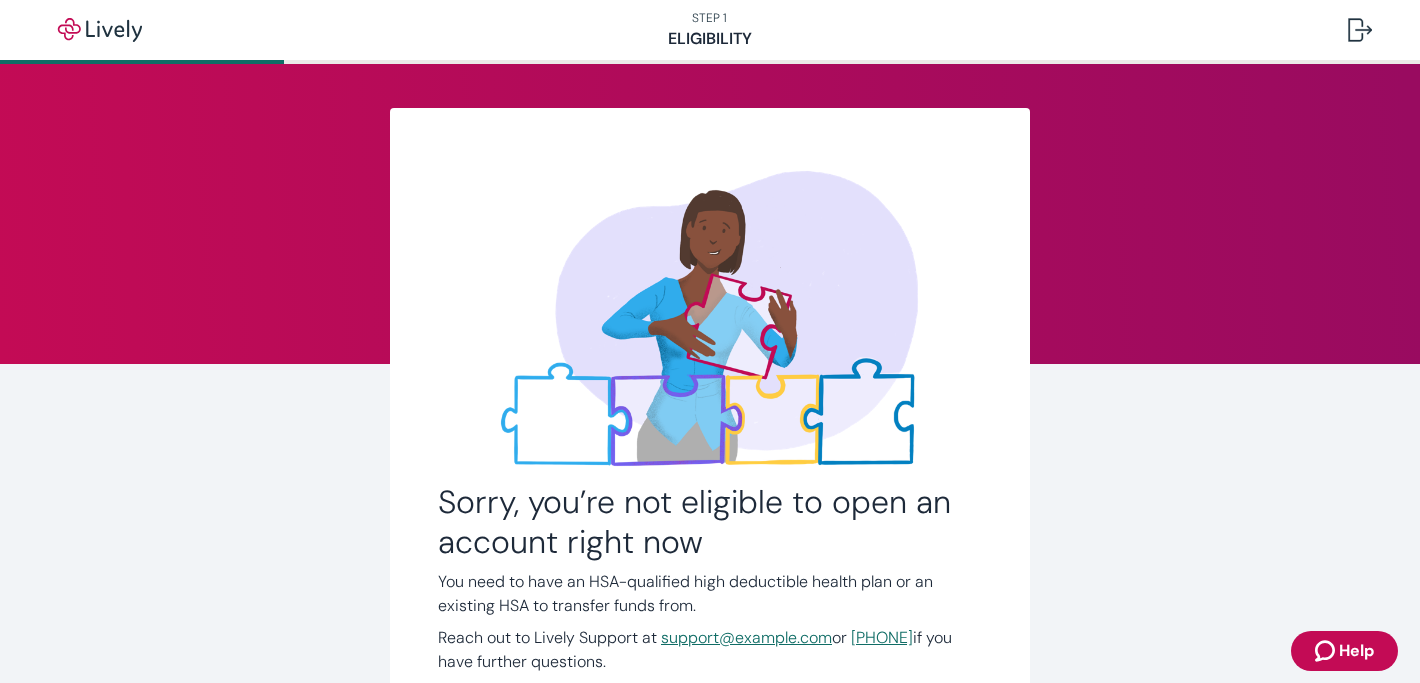 scroll, scrollTop: 0, scrollLeft: 0, axis: both 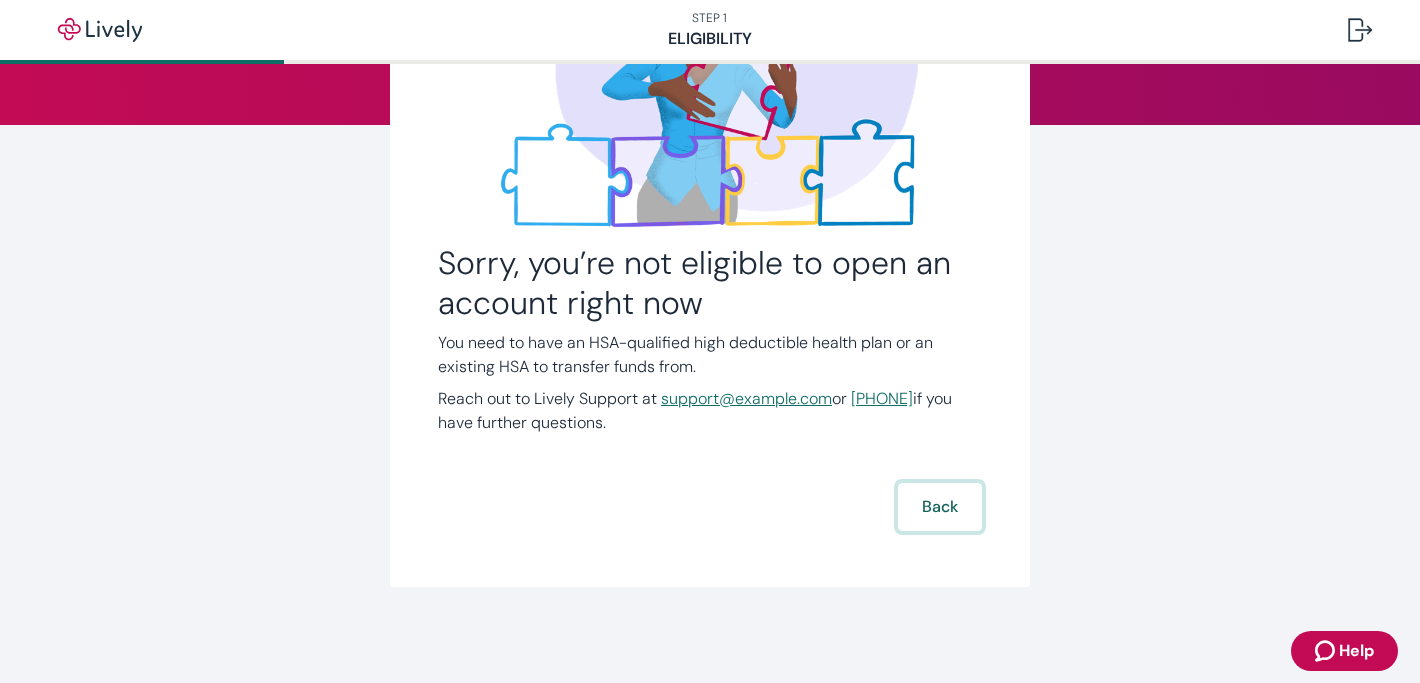 click on "Back" at bounding box center [940, 507] 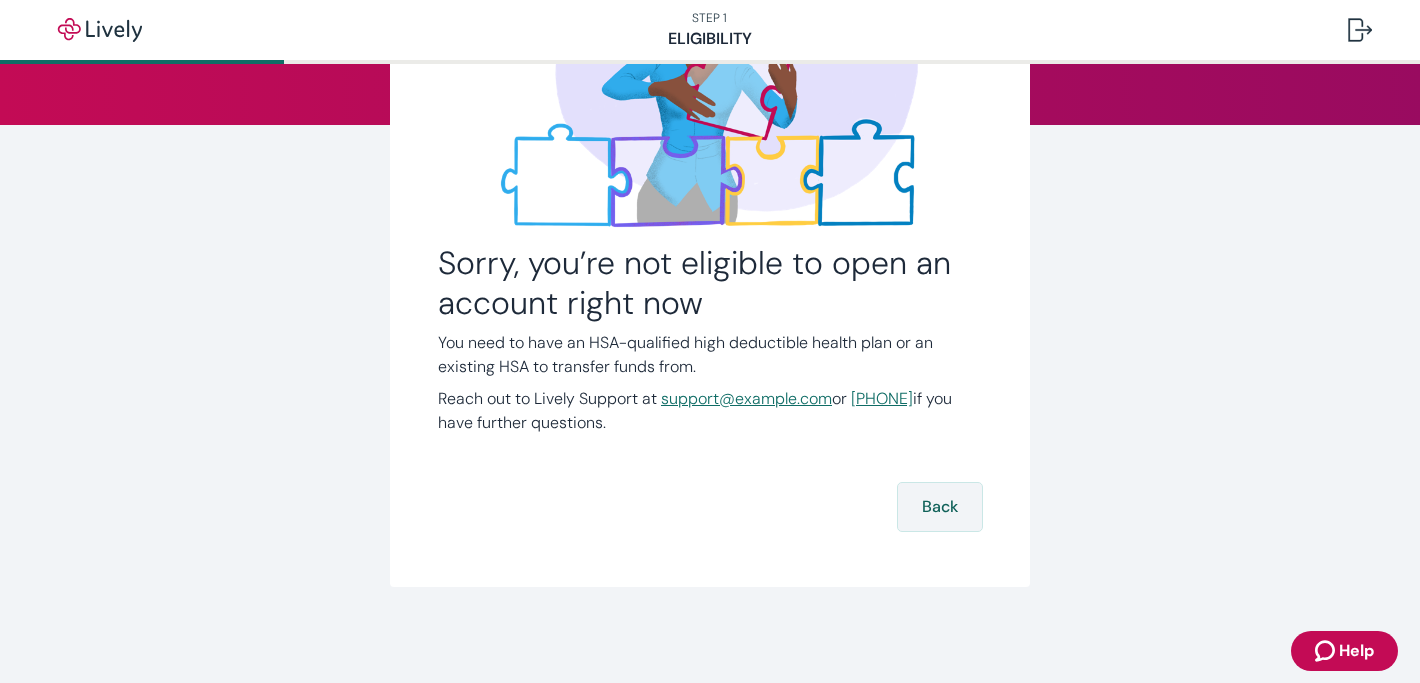 scroll, scrollTop: 0, scrollLeft: 0, axis: both 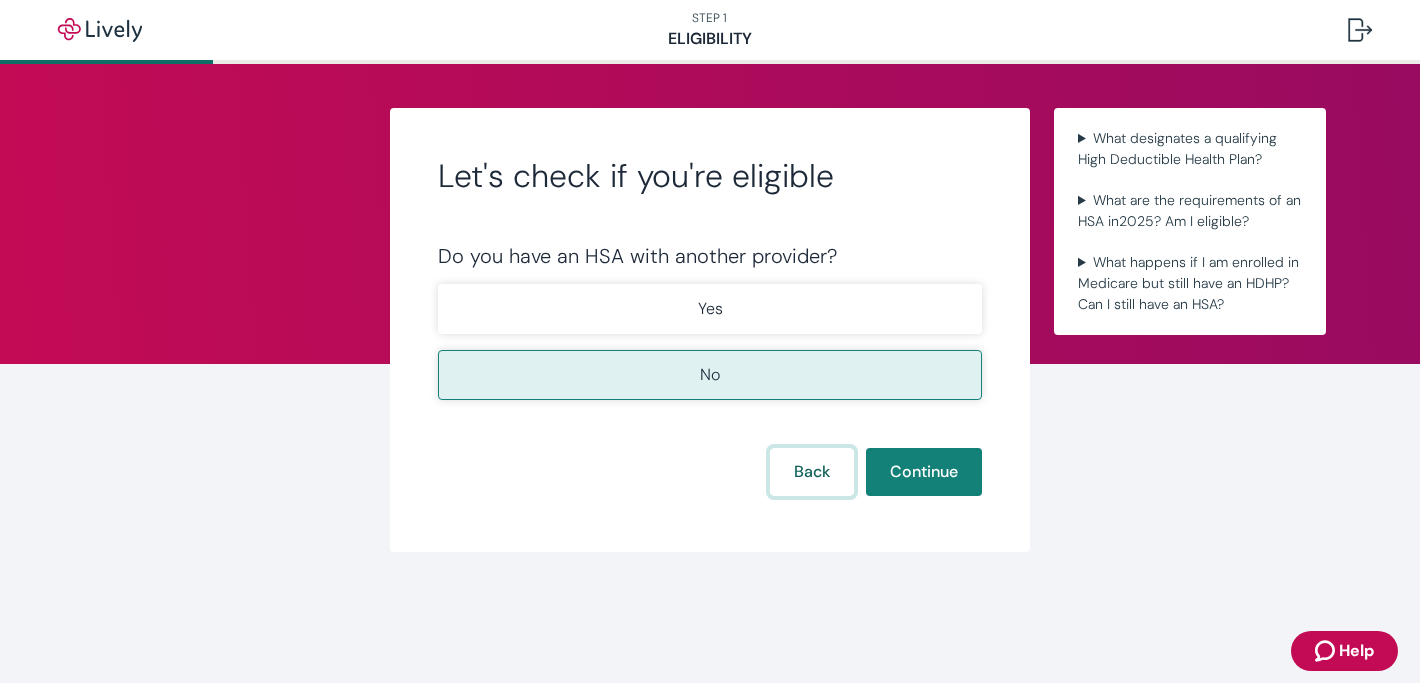 click on "Back" at bounding box center (812, 472) 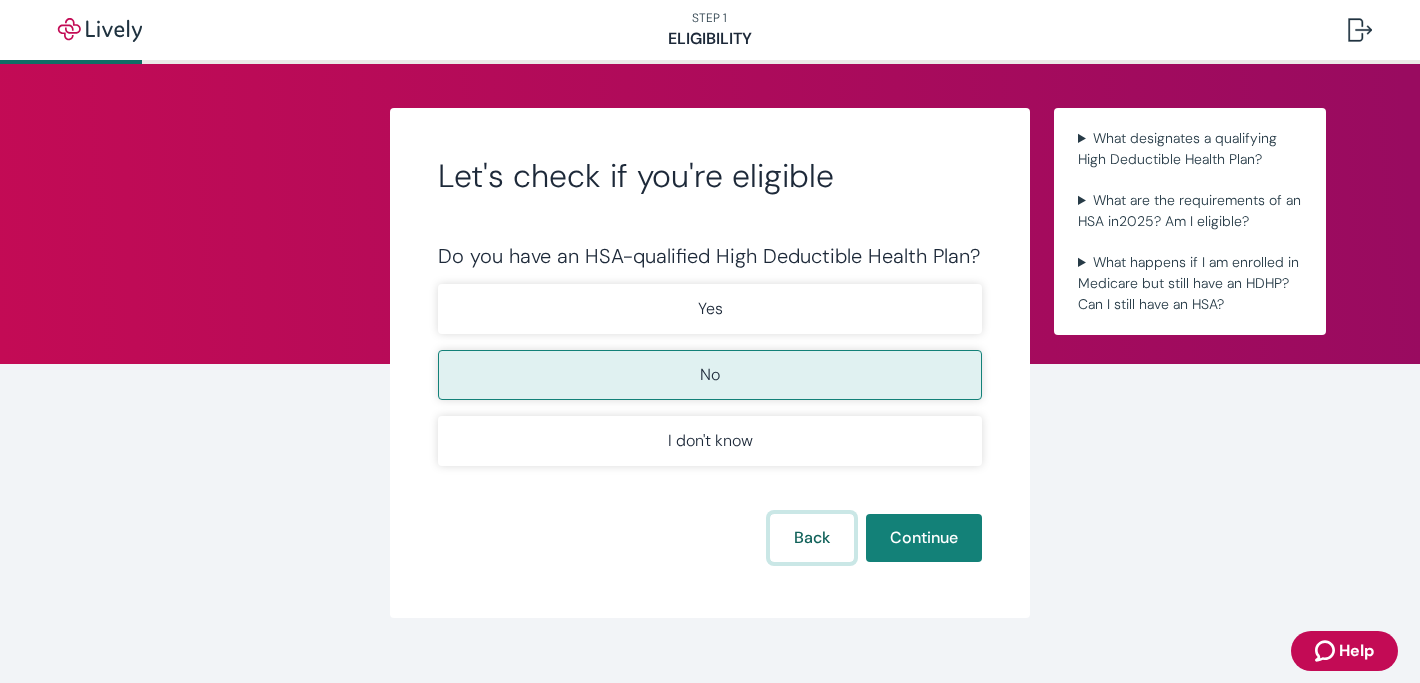 click on "Back" at bounding box center (812, 538) 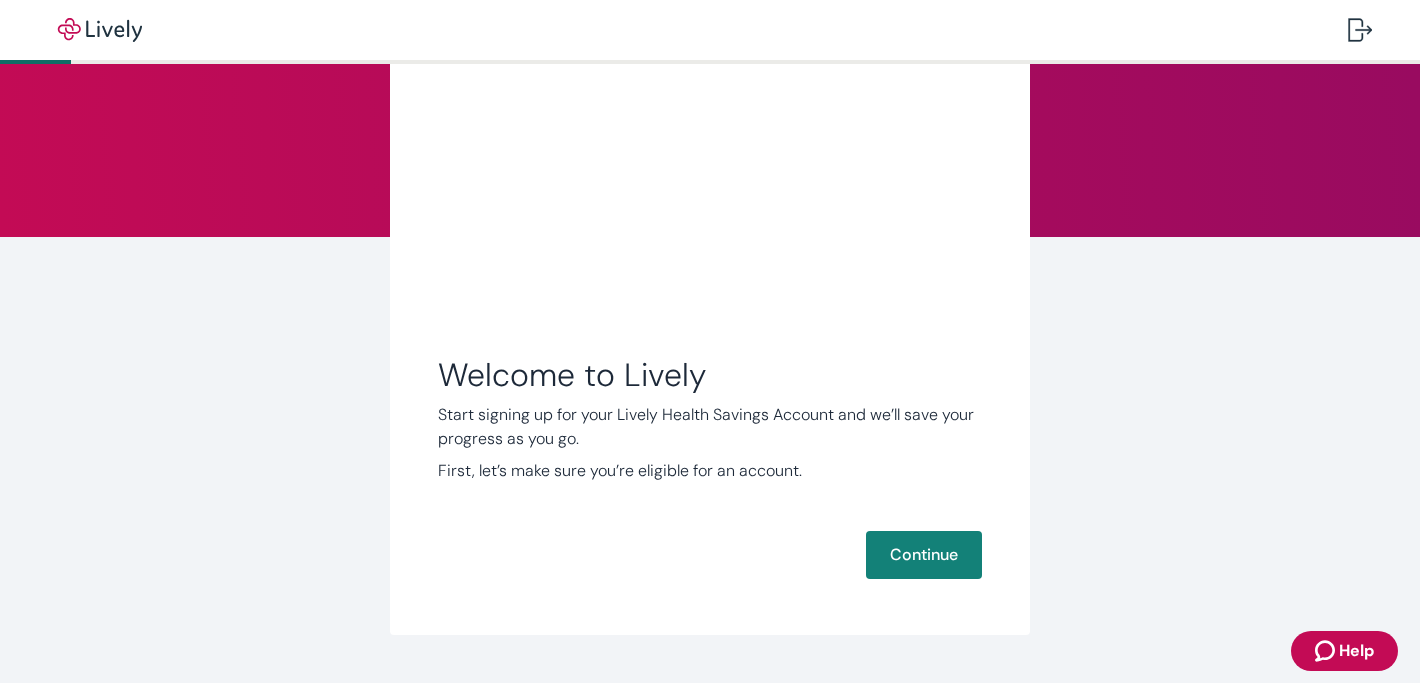 scroll, scrollTop: 129, scrollLeft: 0, axis: vertical 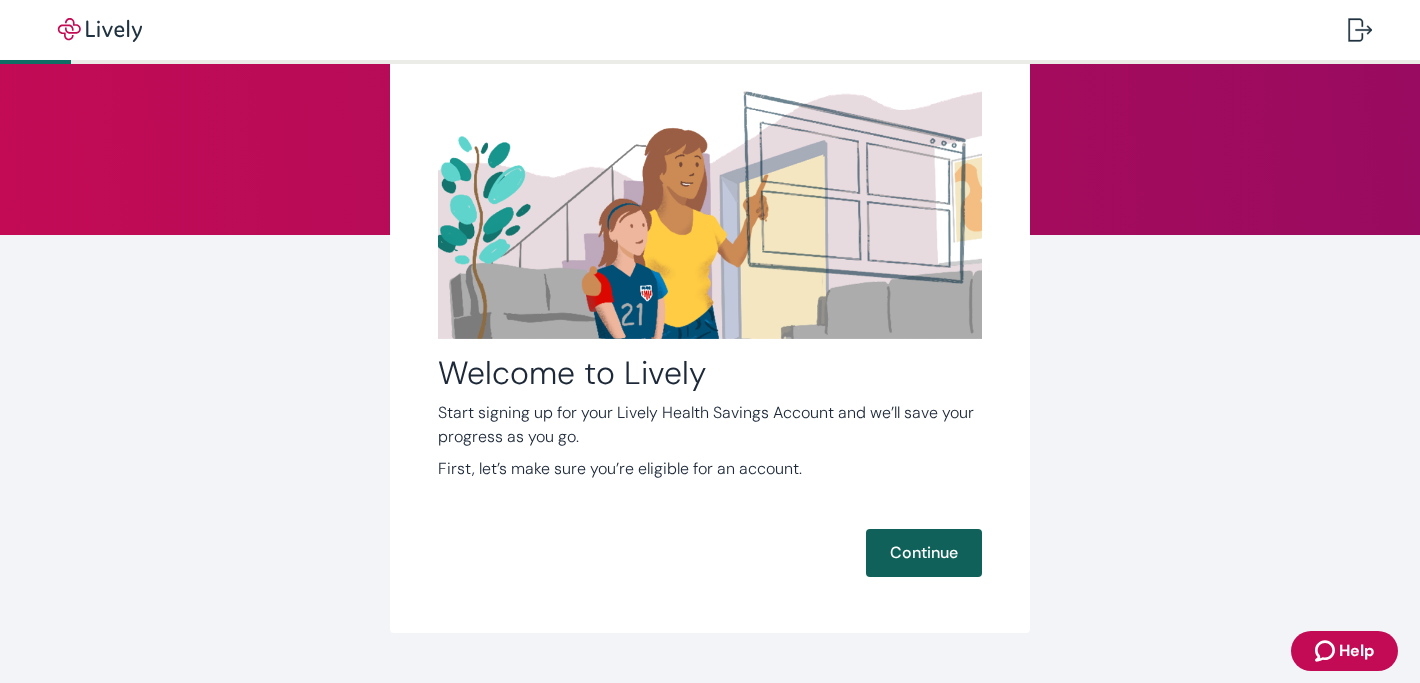 click on "Continue" at bounding box center (924, 553) 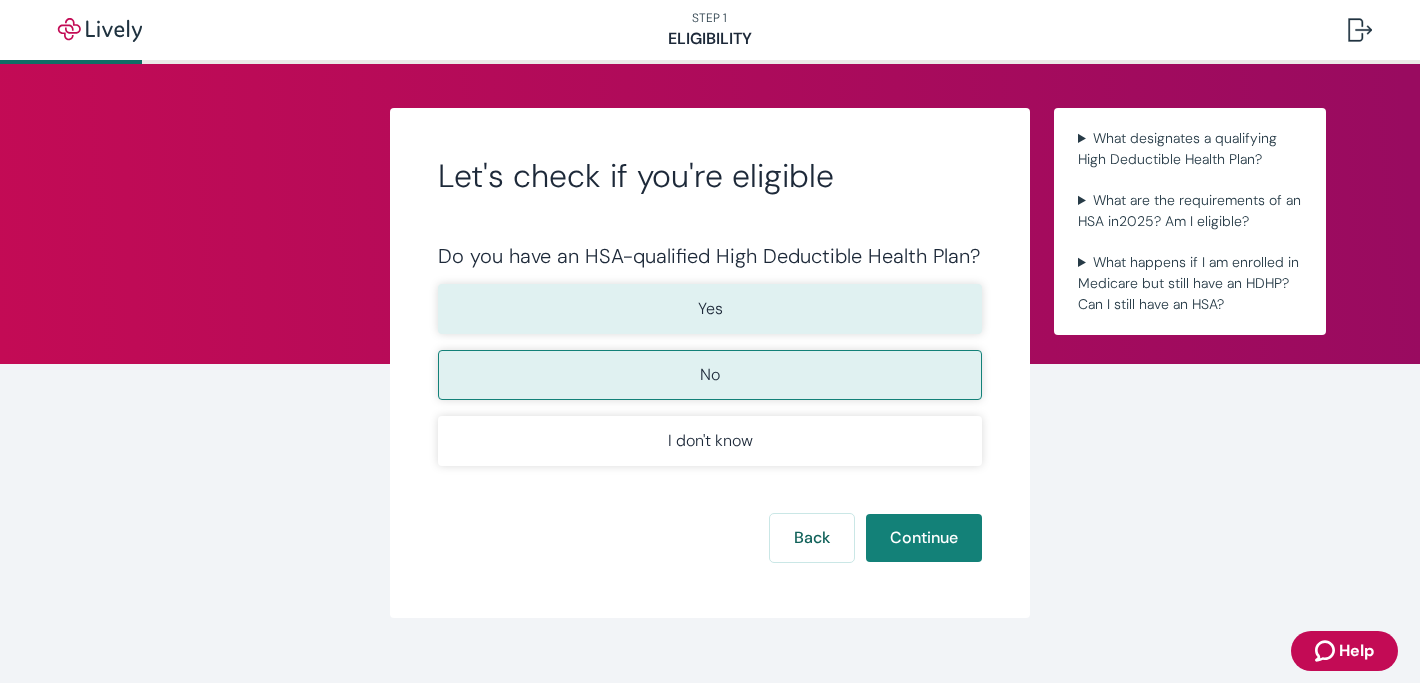 click on "Yes" at bounding box center (710, 309) 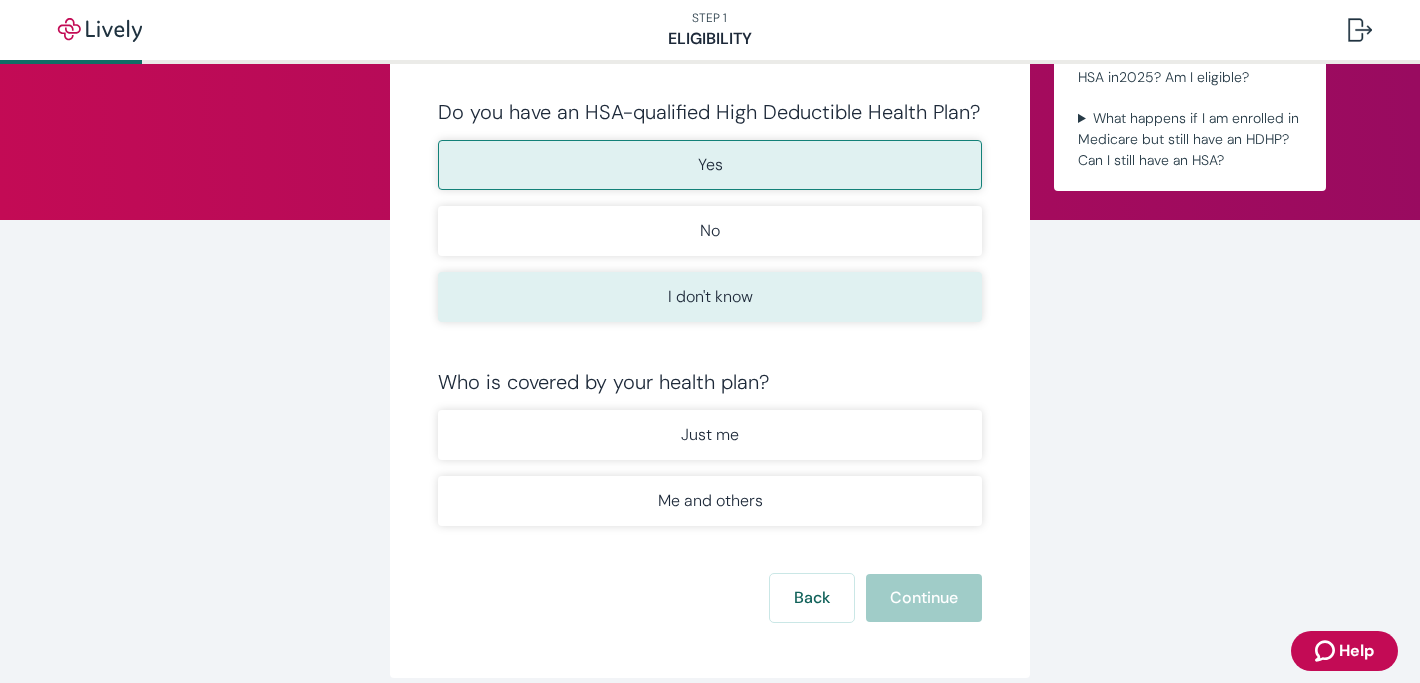 scroll, scrollTop: 154, scrollLeft: 0, axis: vertical 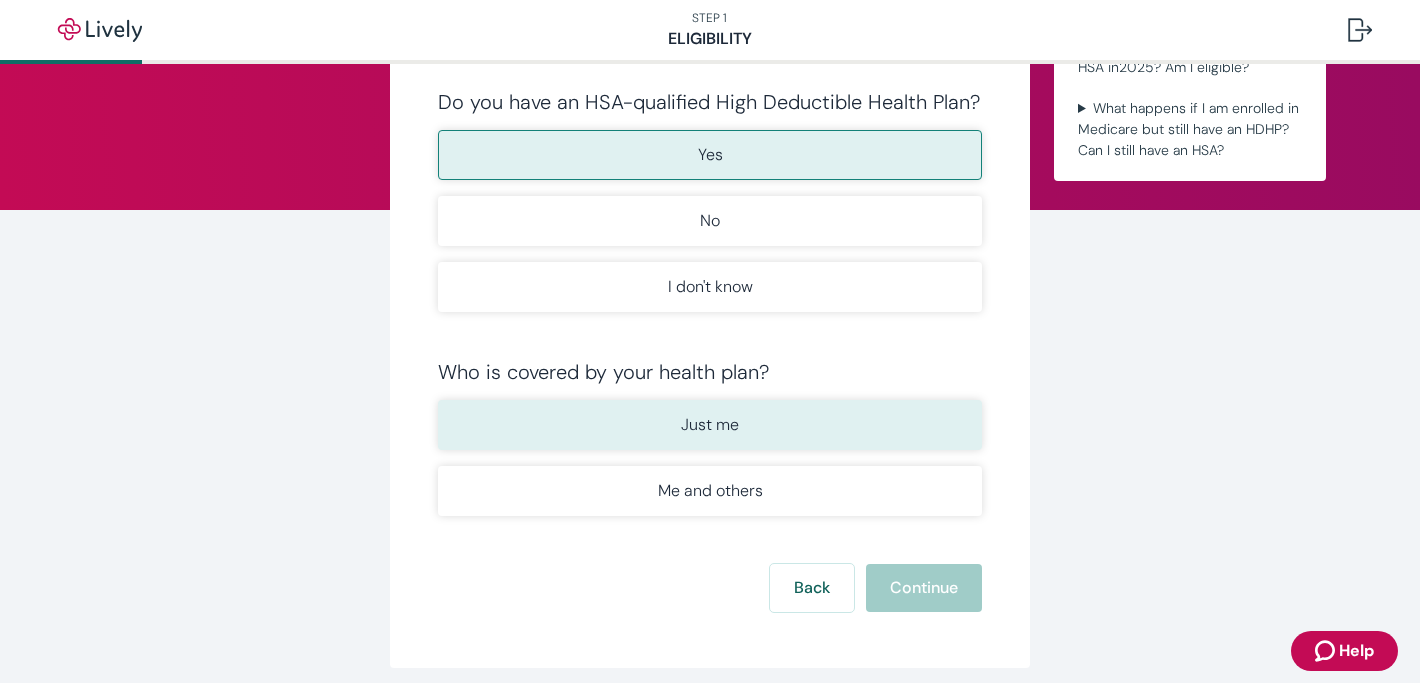 click on "Just me" at bounding box center (710, 425) 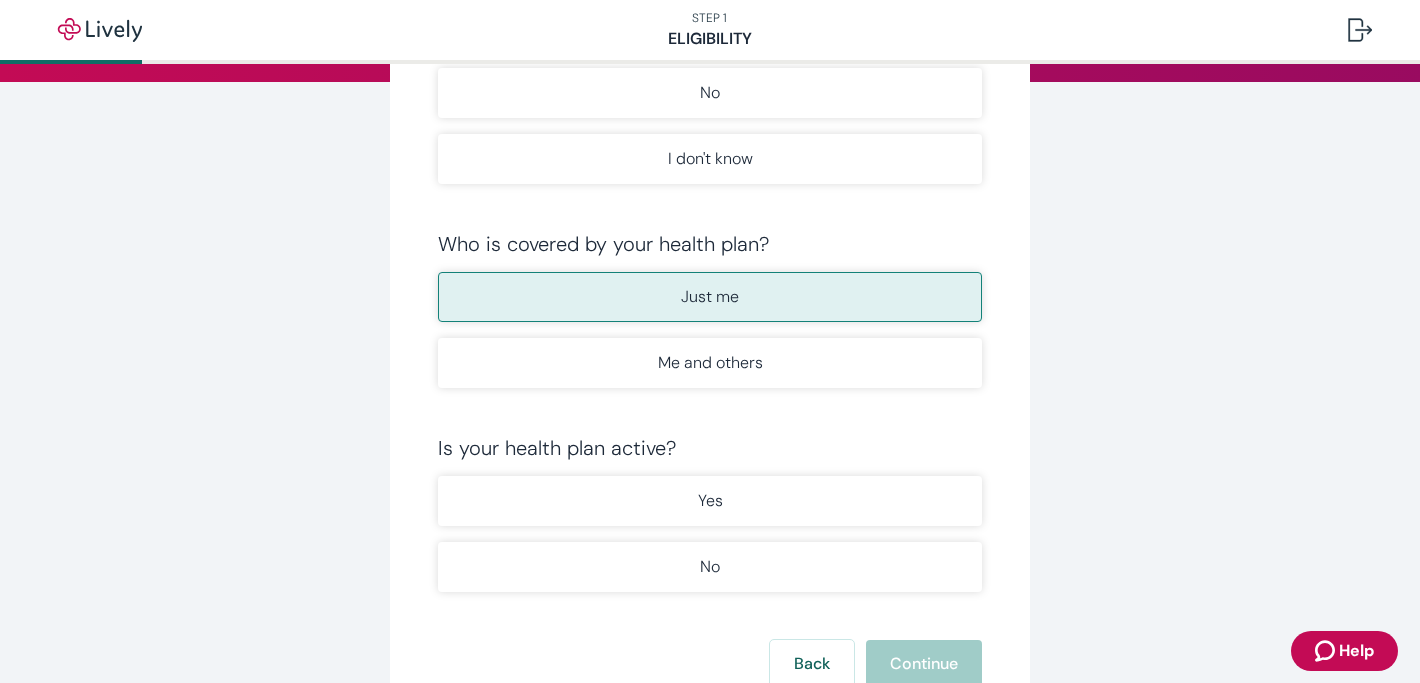 scroll, scrollTop: 285, scrollLeft: 0, axis: vertical 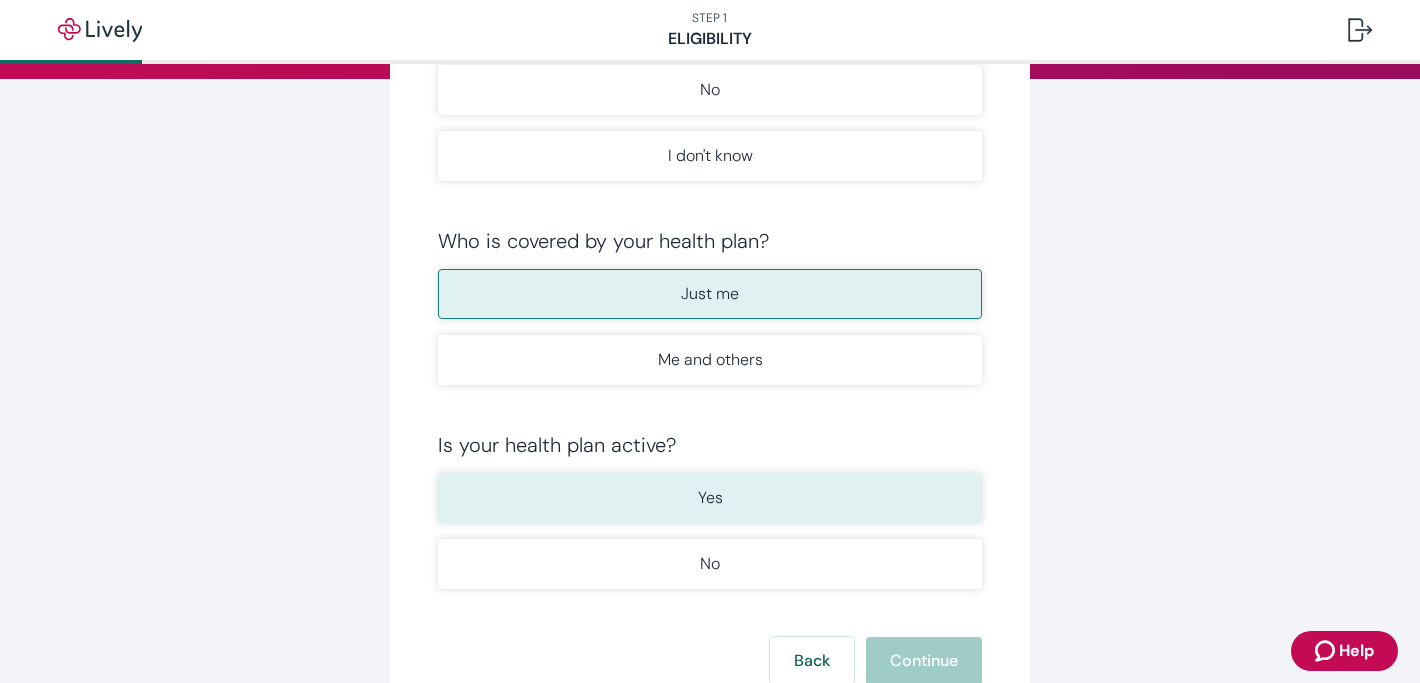click on "Yes" at bounding box center [710, 498] 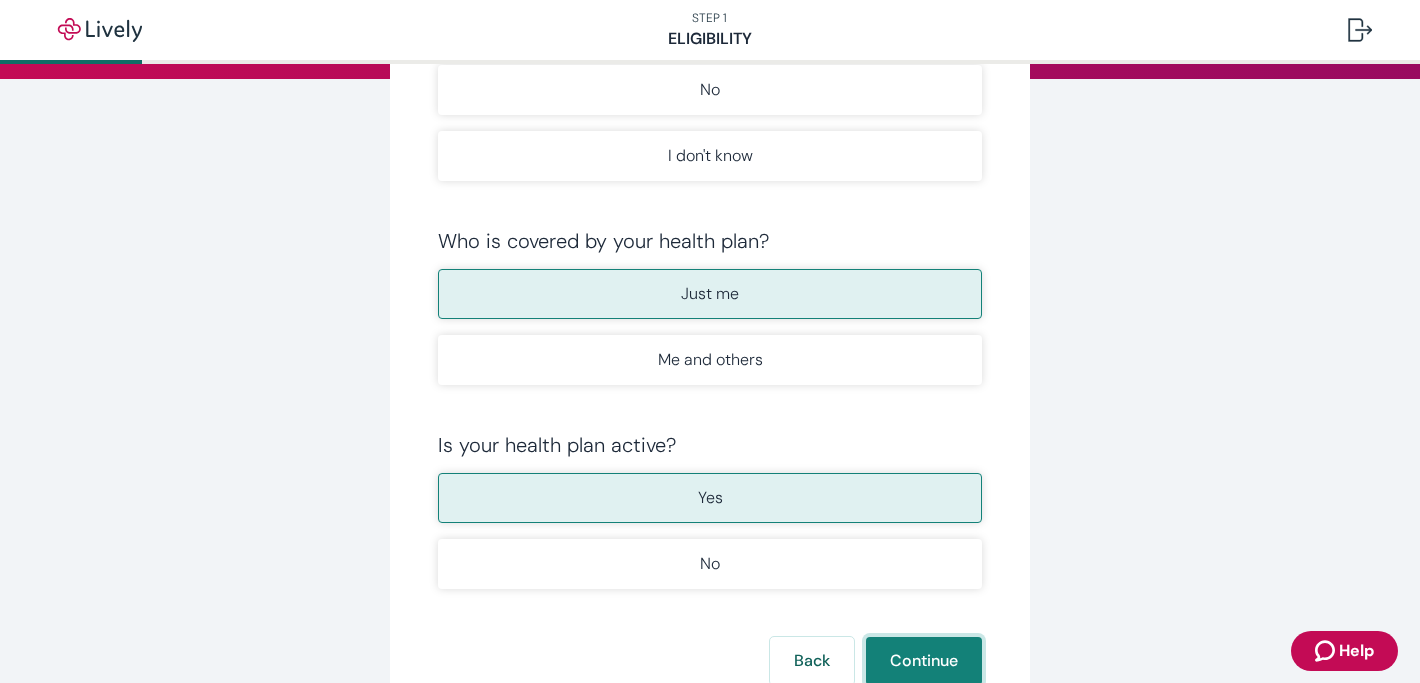 click on "Continue" at bounding box center (924, 661) 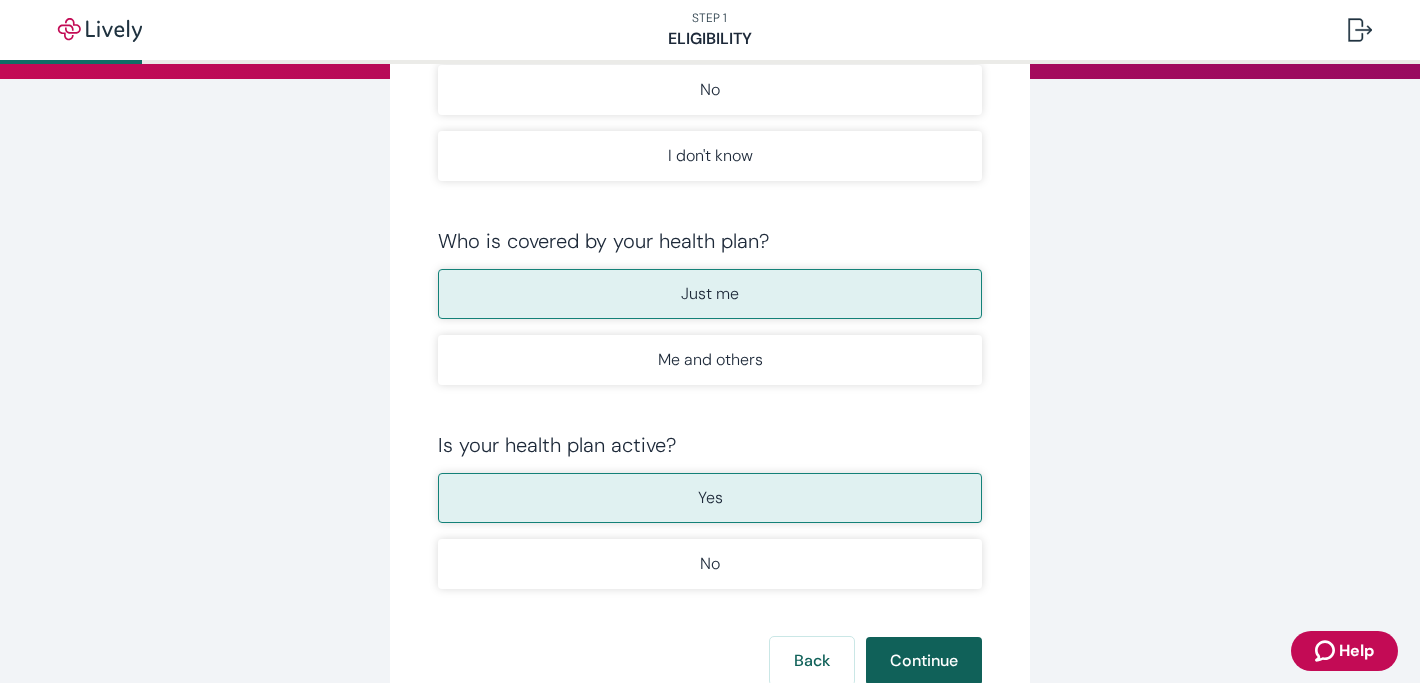 scroll, scrollTop: 0, scrollLeft: 0, axis: both 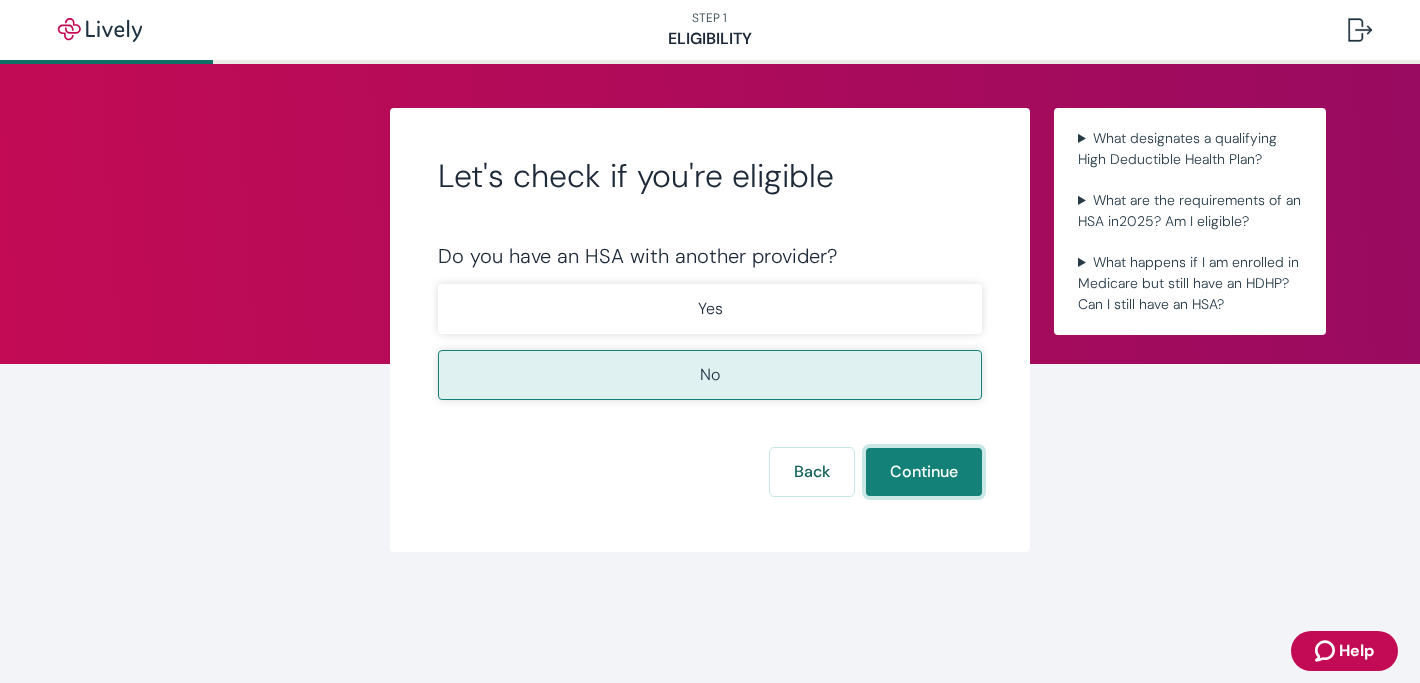 click on "Continue" at bounding box center [924, 472] 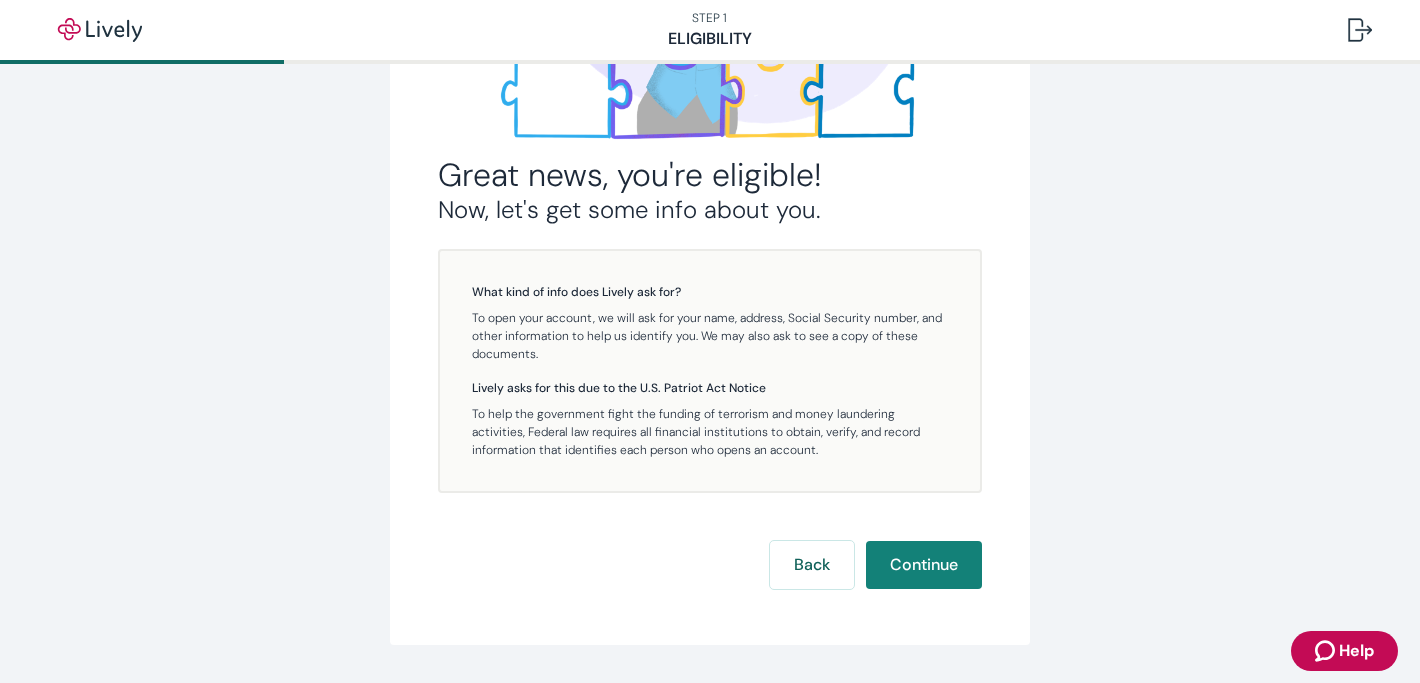 scroll, scrollTop: 385, scrollLeft: 0, axis: vertical 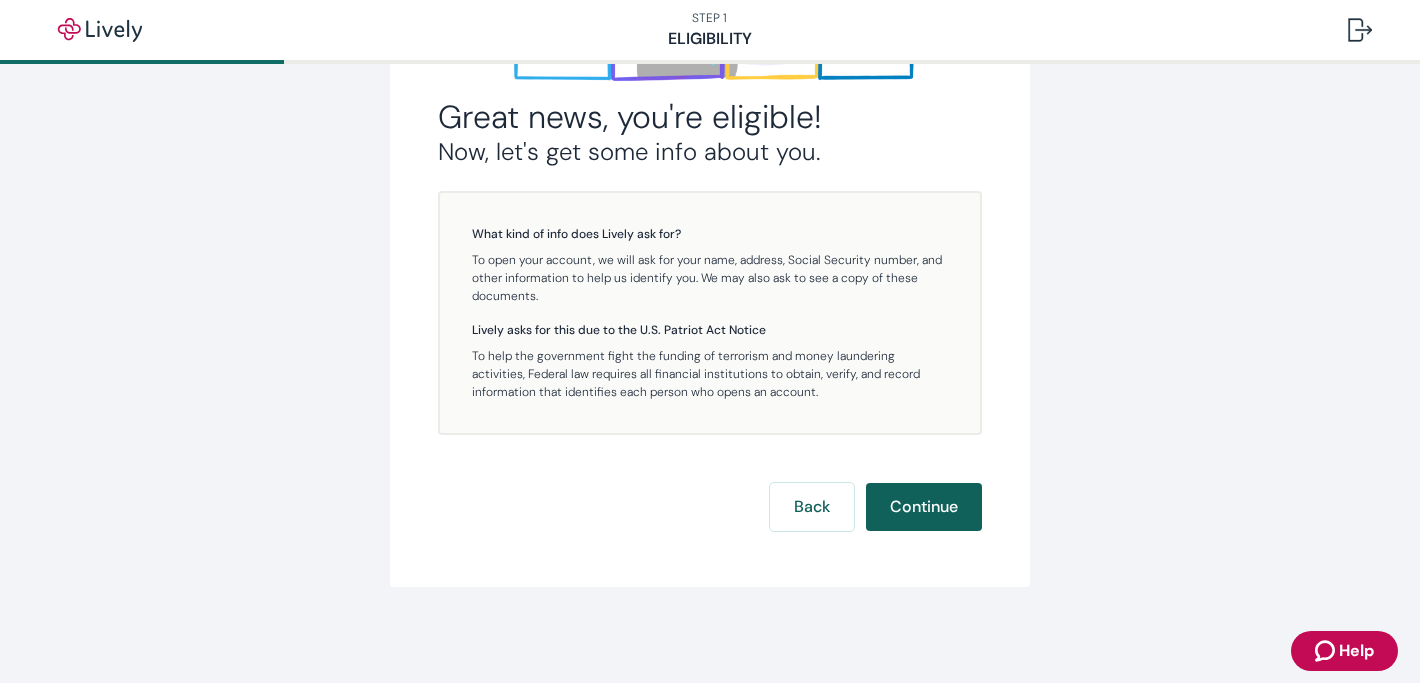 click on "Continue" at bounding box center [924, 507] 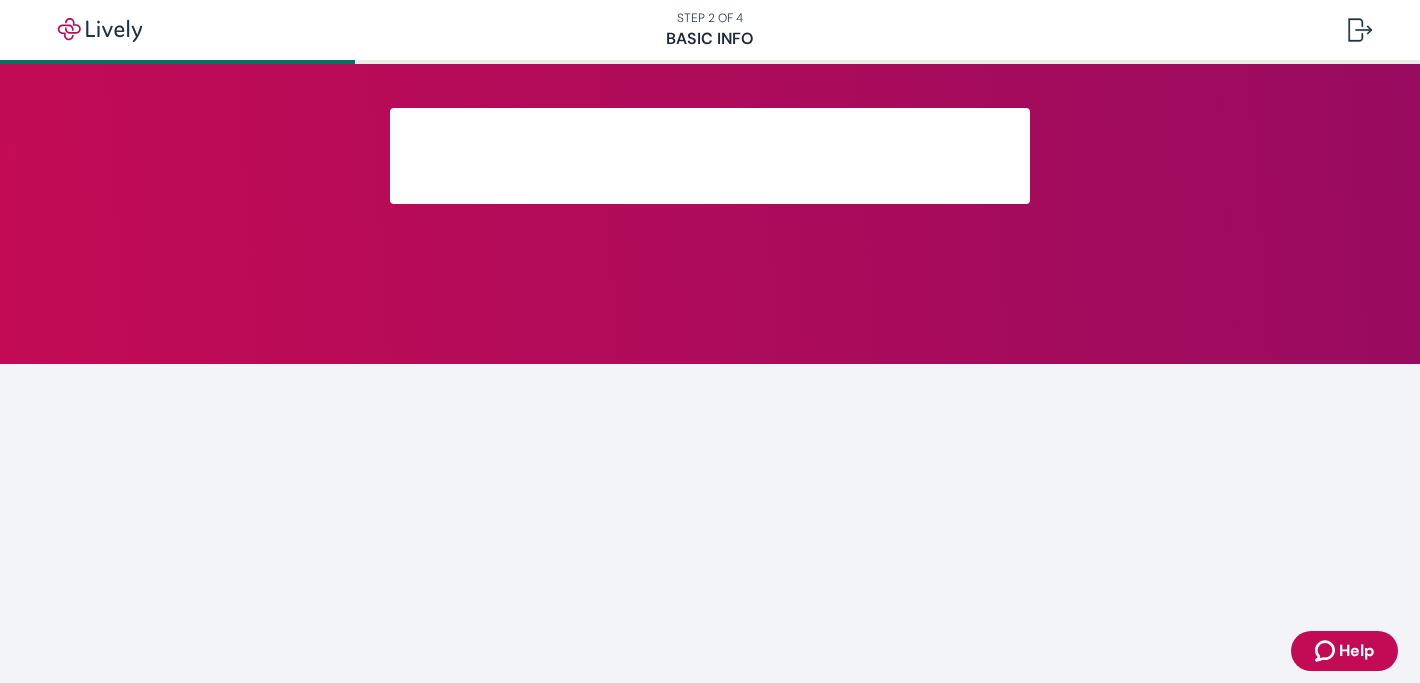scroll, scrollTop: 0, scrollLeft: 0, axis: both 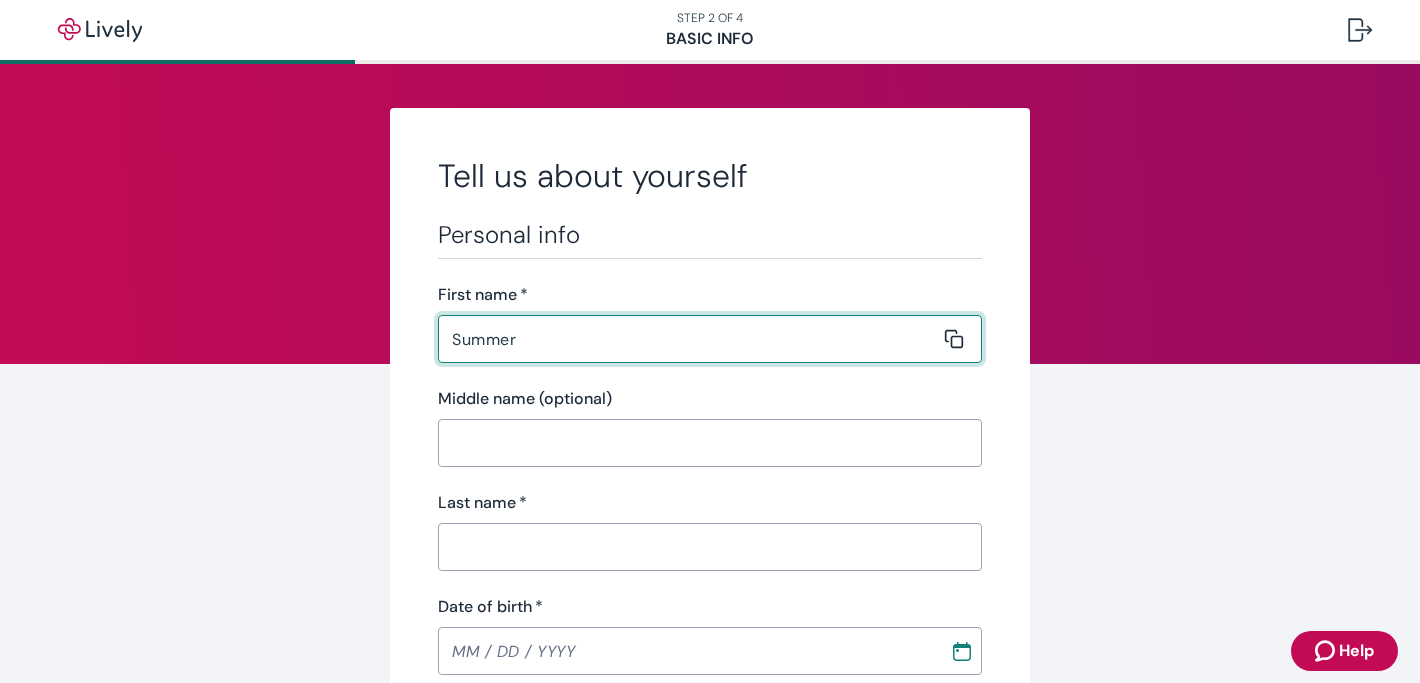 type on "Summer" 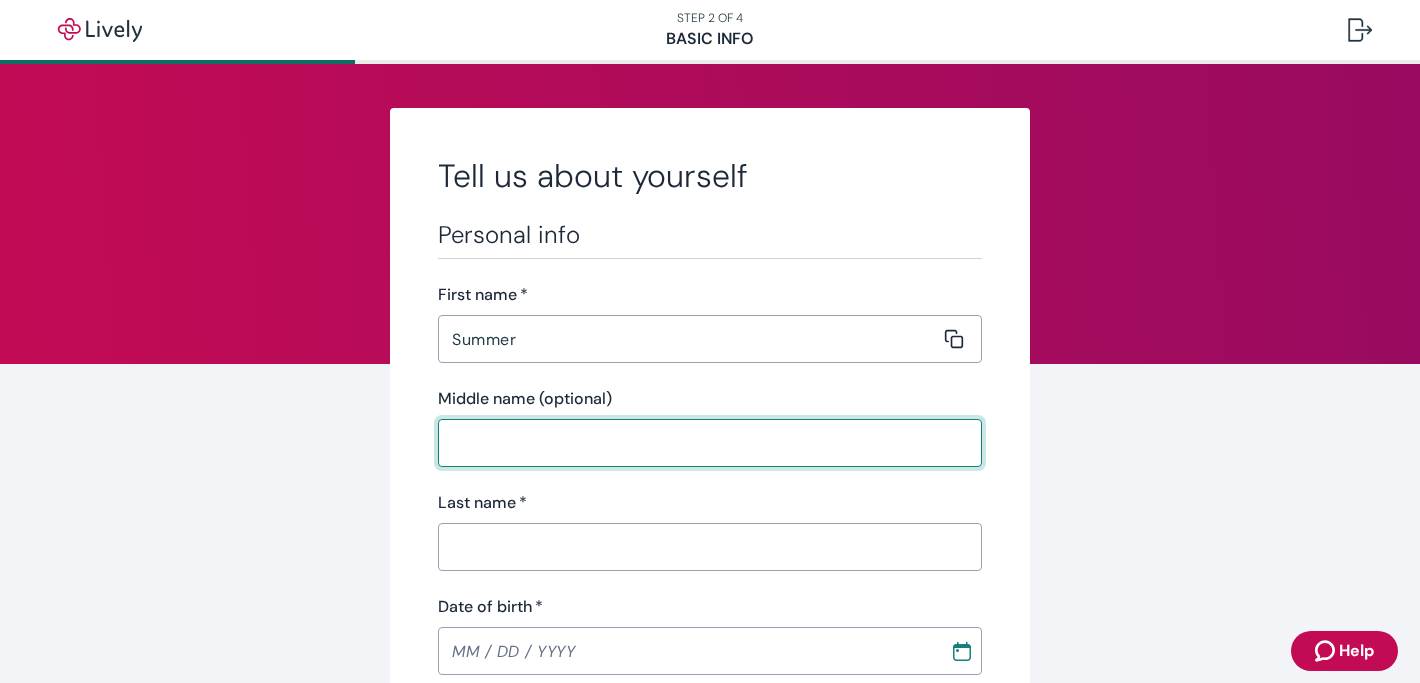 click on "Middle name (optional)" at bounding box center (703, 443) 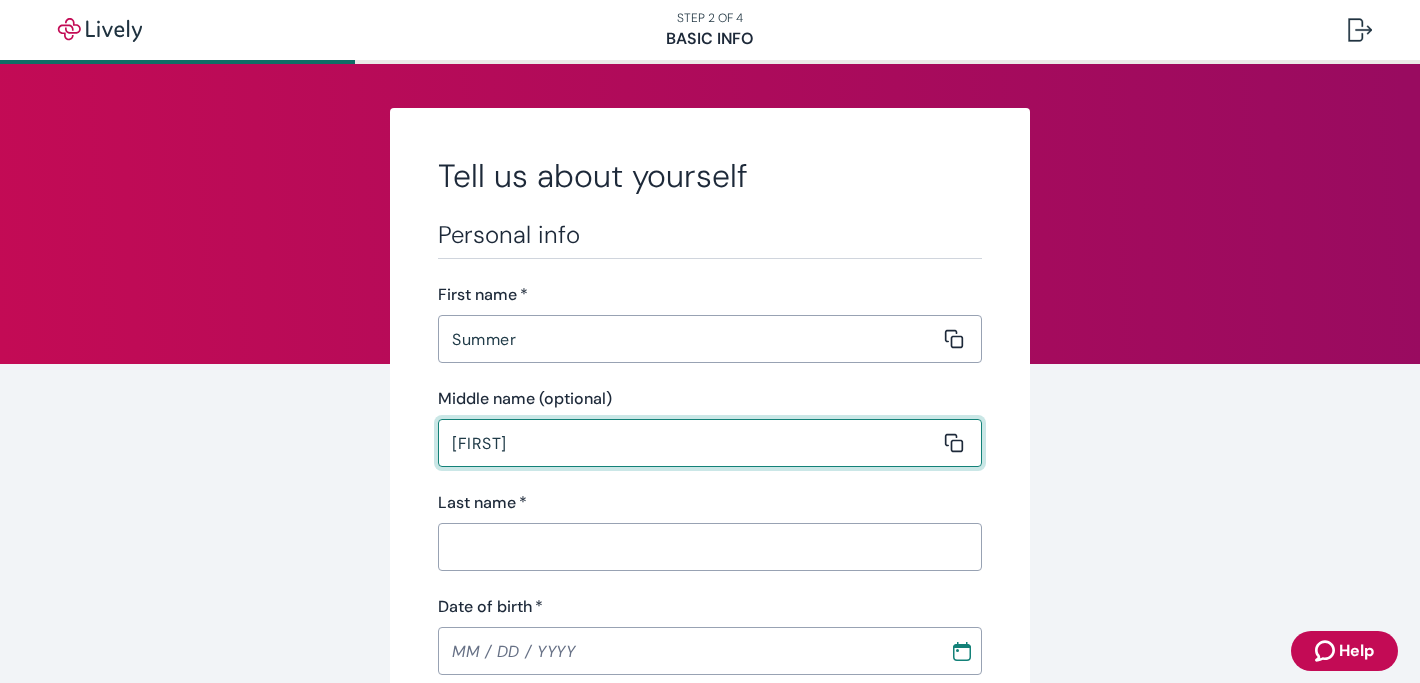 type on "[FIRST]" 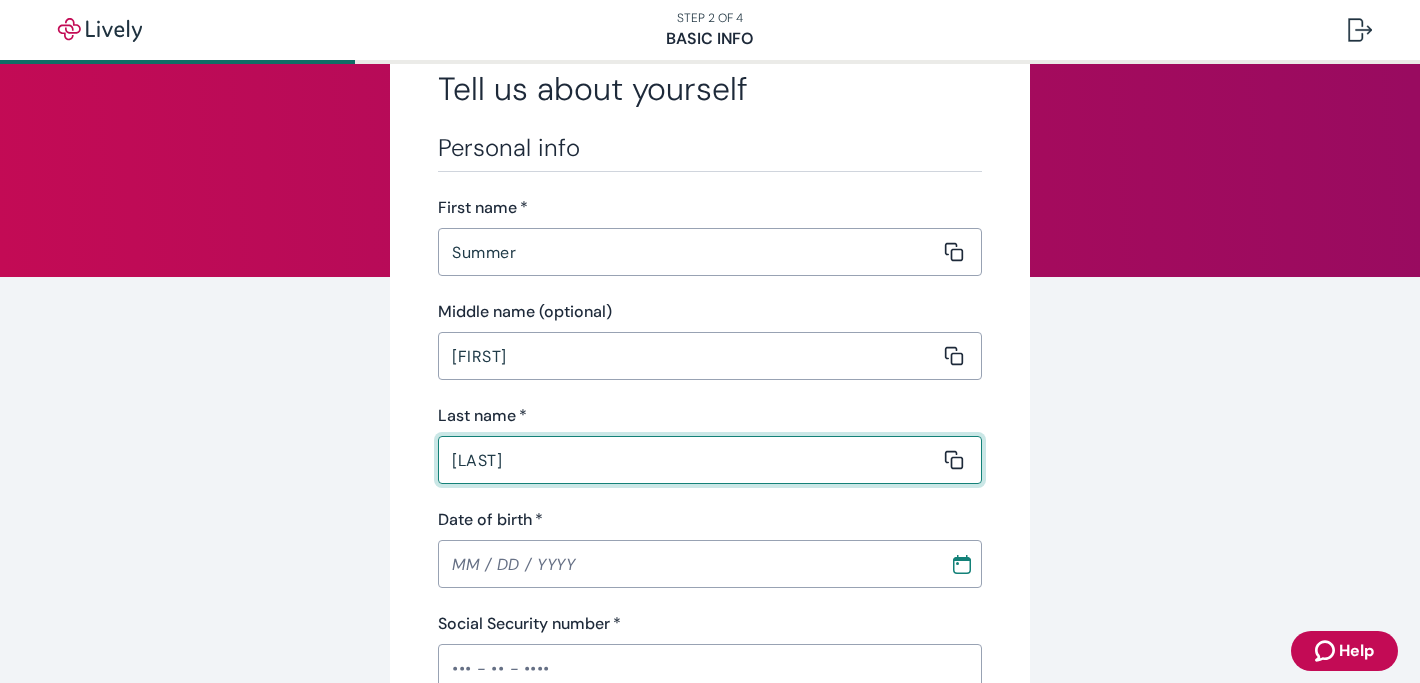 scroll, scrollTop: 100, scrollLeft: 0, axis: vertical 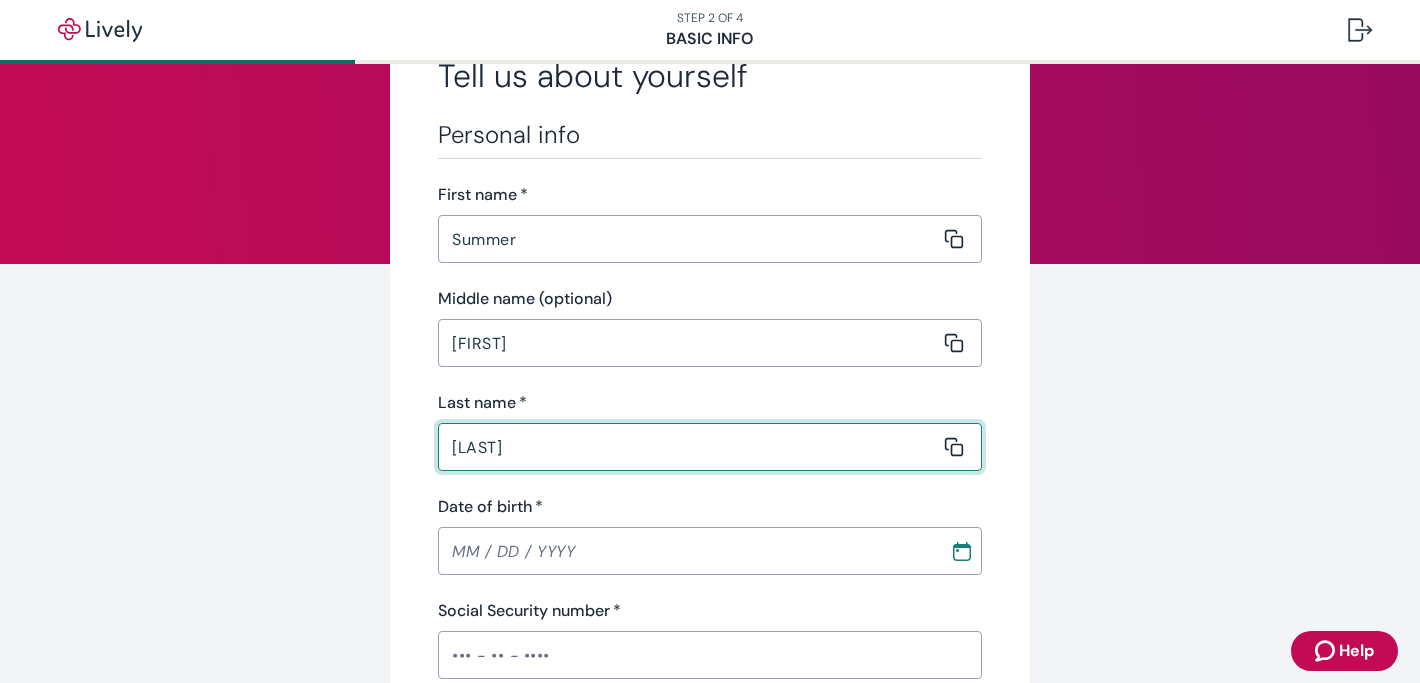 type on "[LAST]" 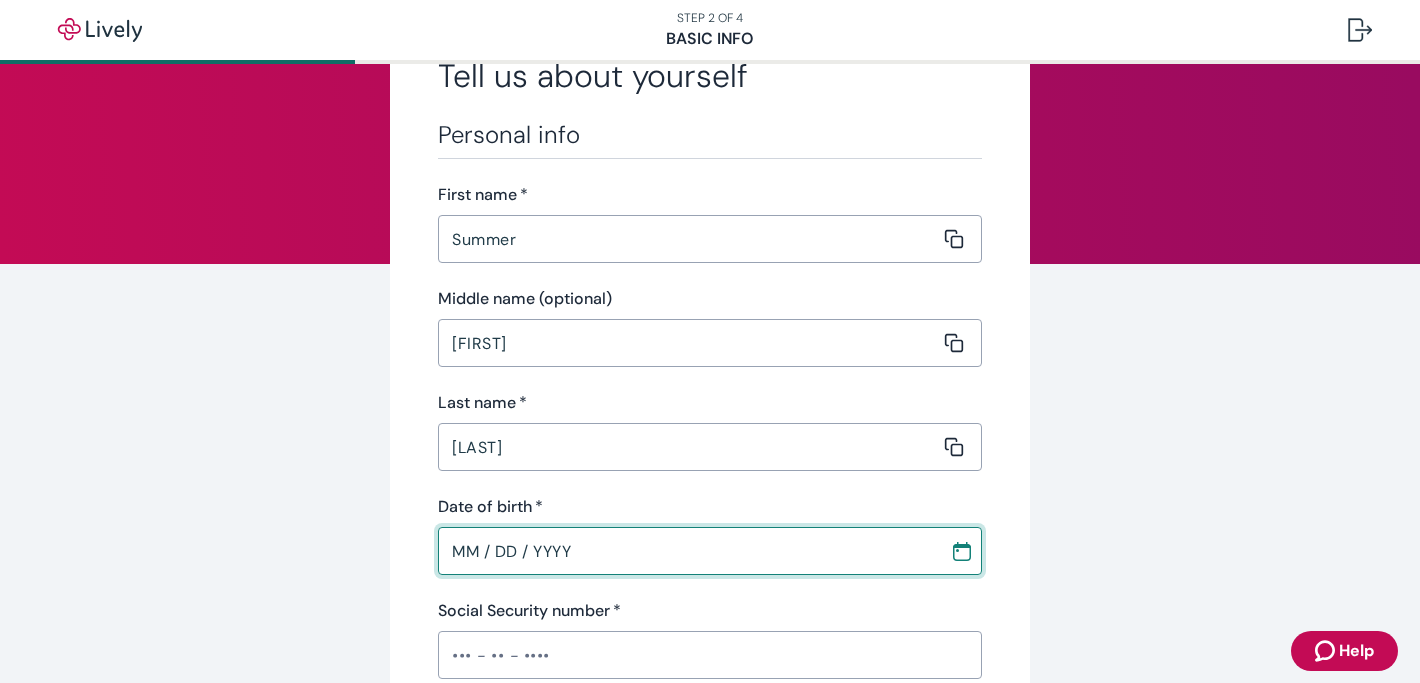 click on "MM / DD / YYYY" at bounding box center [687, 551] 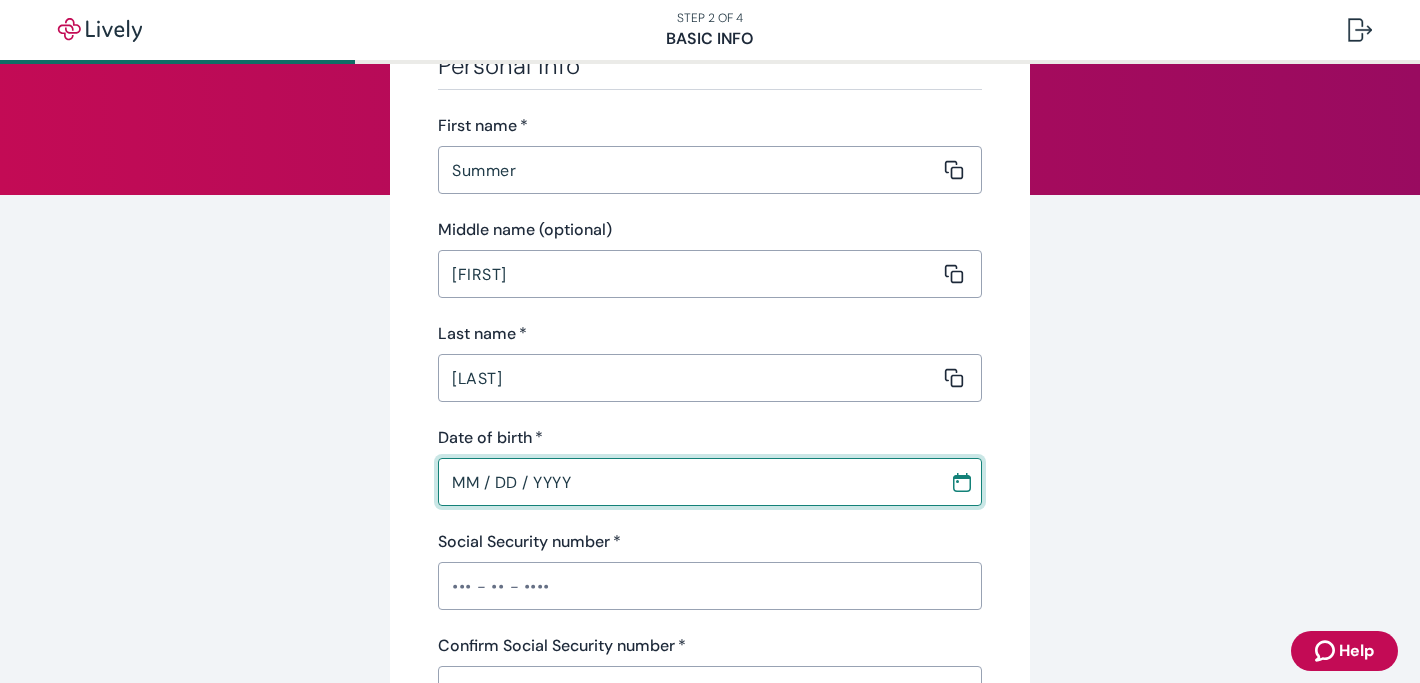 scroll, scrollTop: 197, scrollLeft: 0, axis: vertical 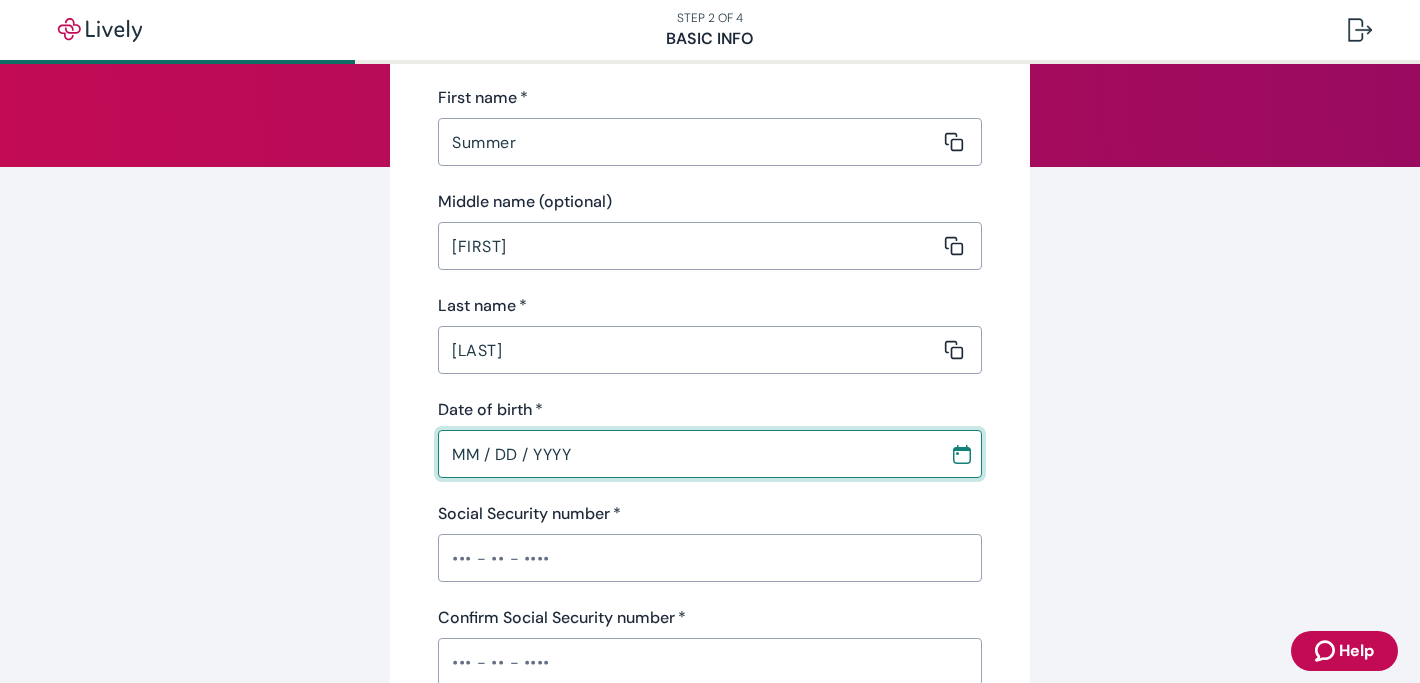 type on "MM / DD / YYYY" 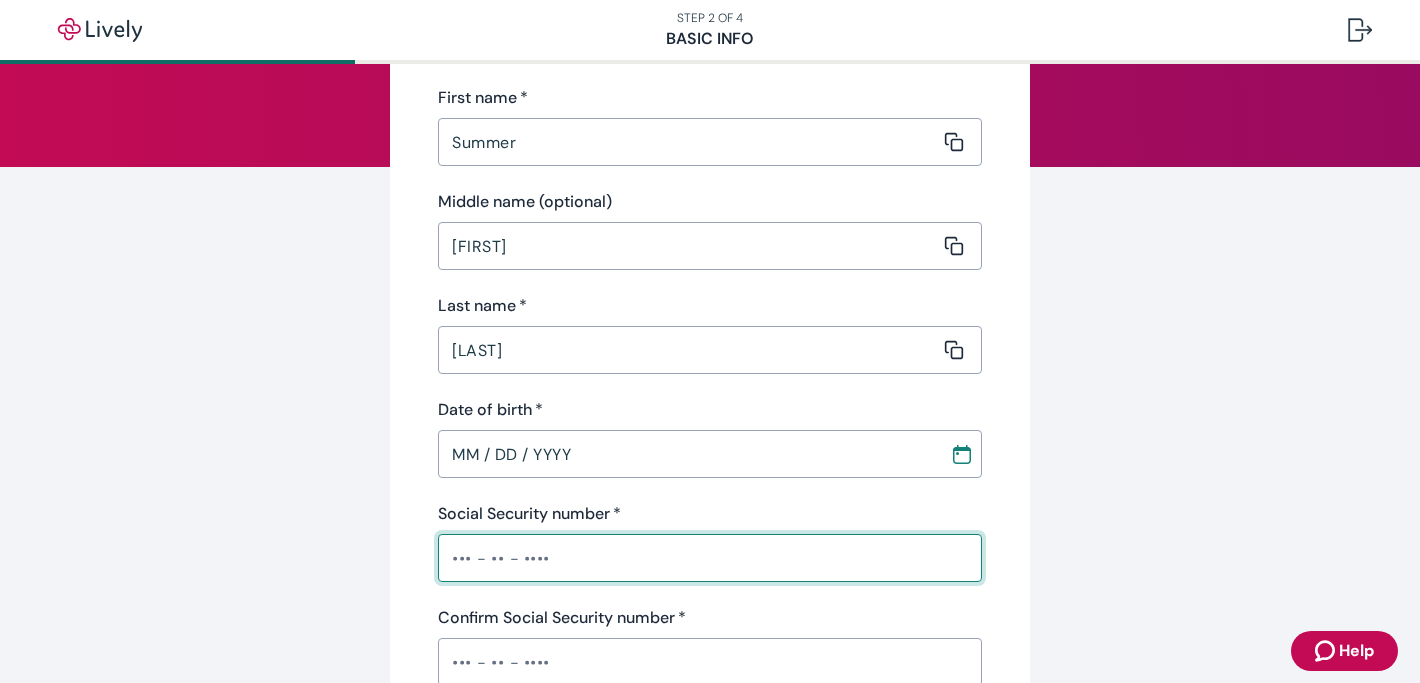 click on "Social Security number   *" at bounding box center (710, 558) 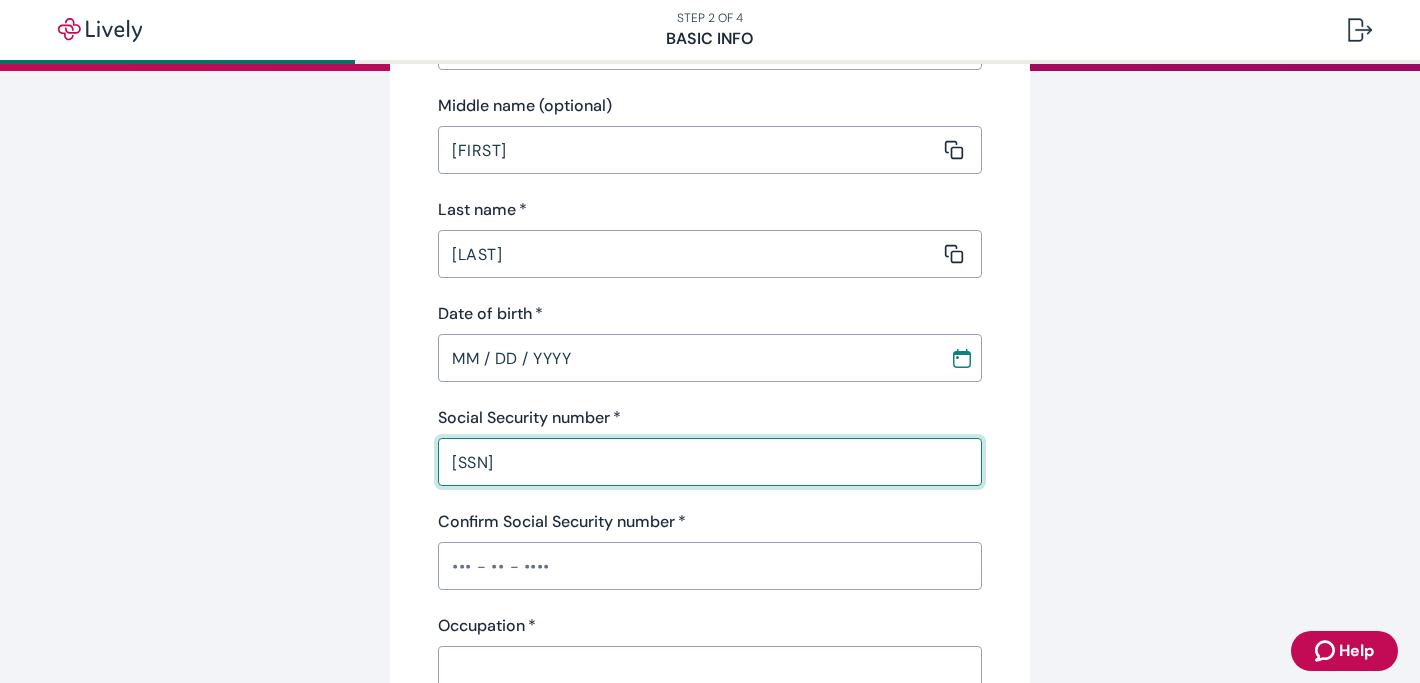 scroll, scrollTop: 308, scrollLeft: 0, axis: vertical 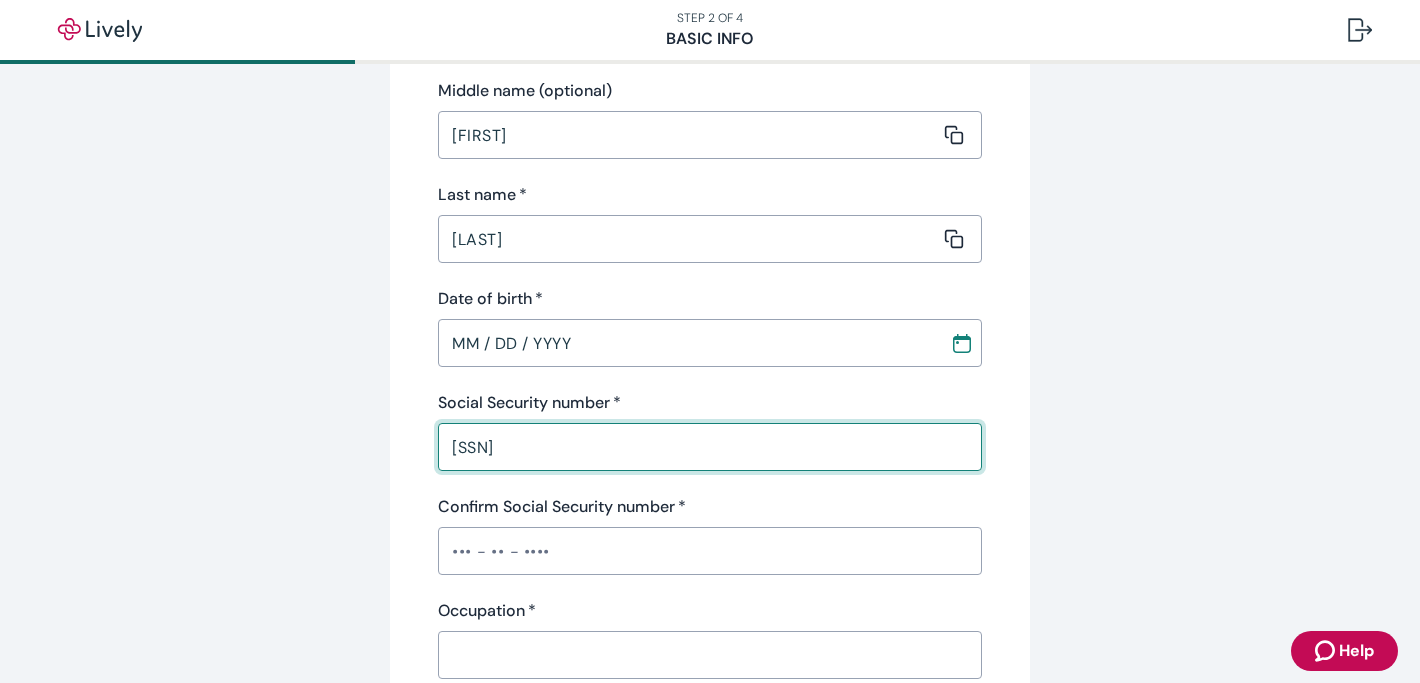 type on "[SSN]" 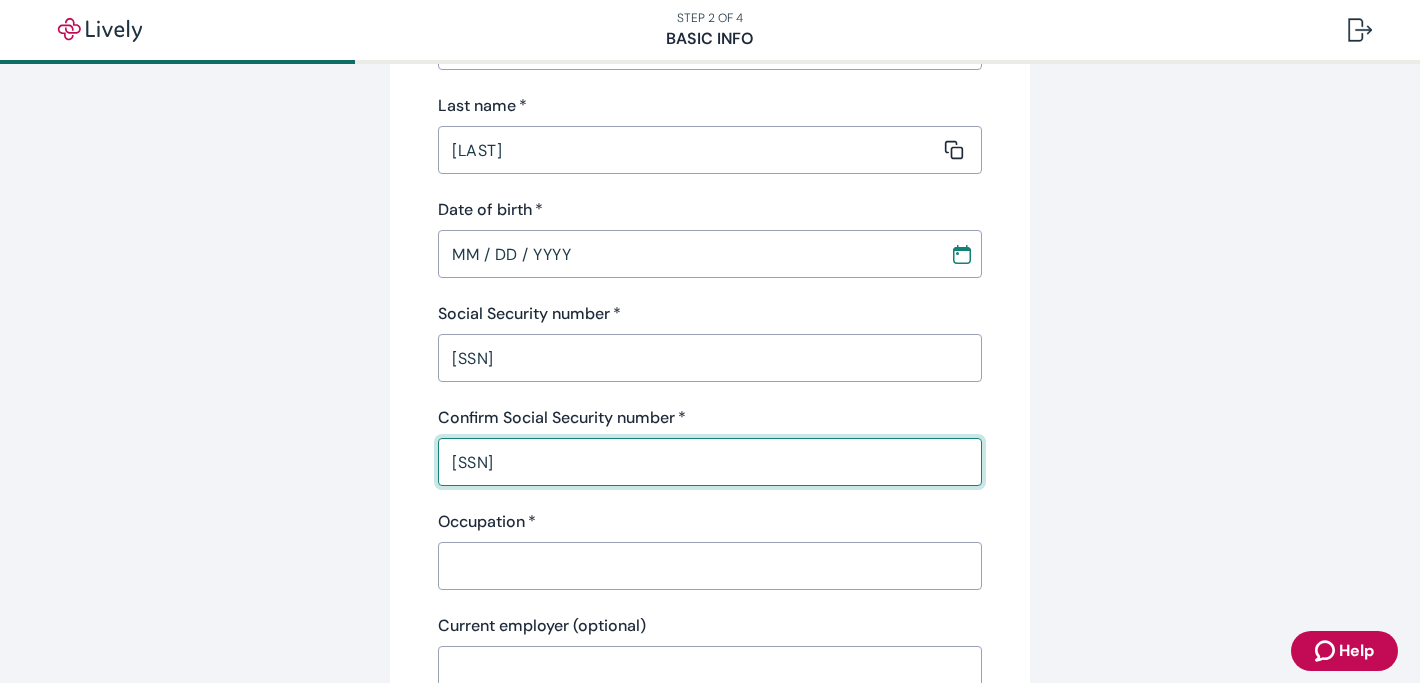 scroll, scrollTop: 422, scrollLeft: 0, axis: vertical 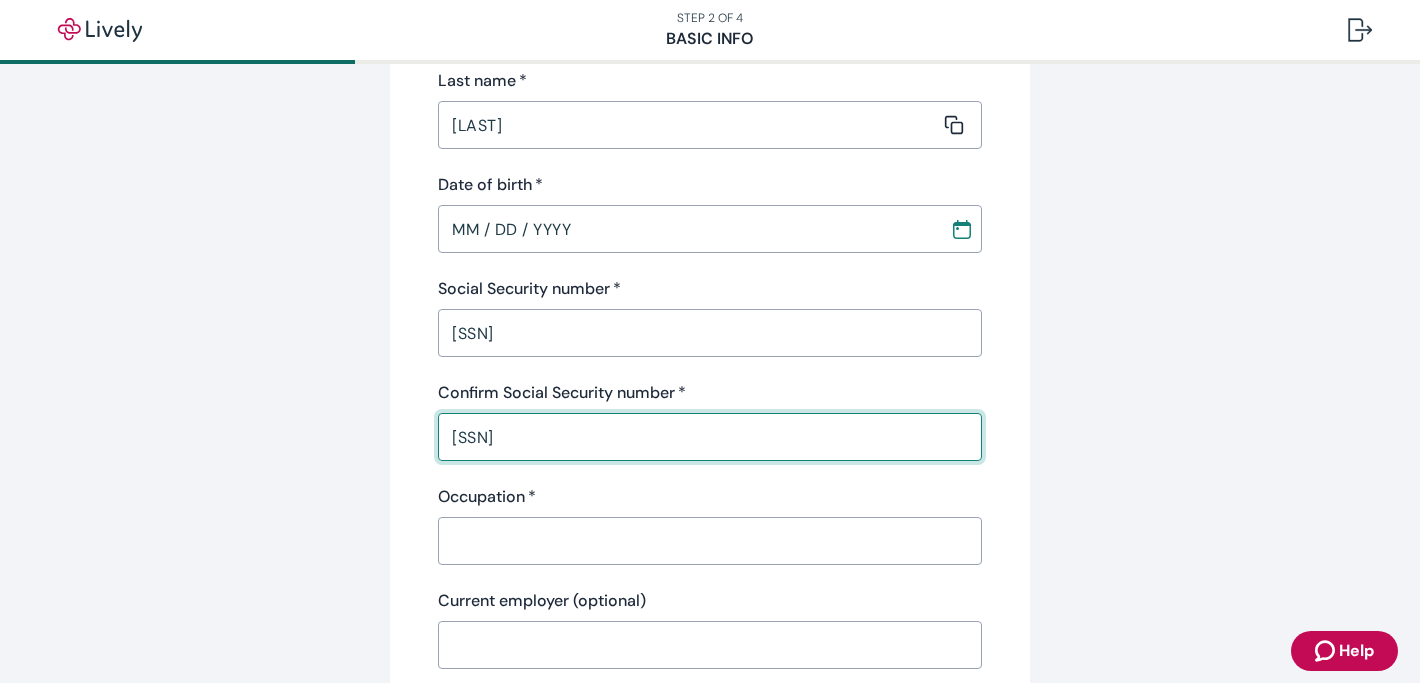type on "[SSN]" 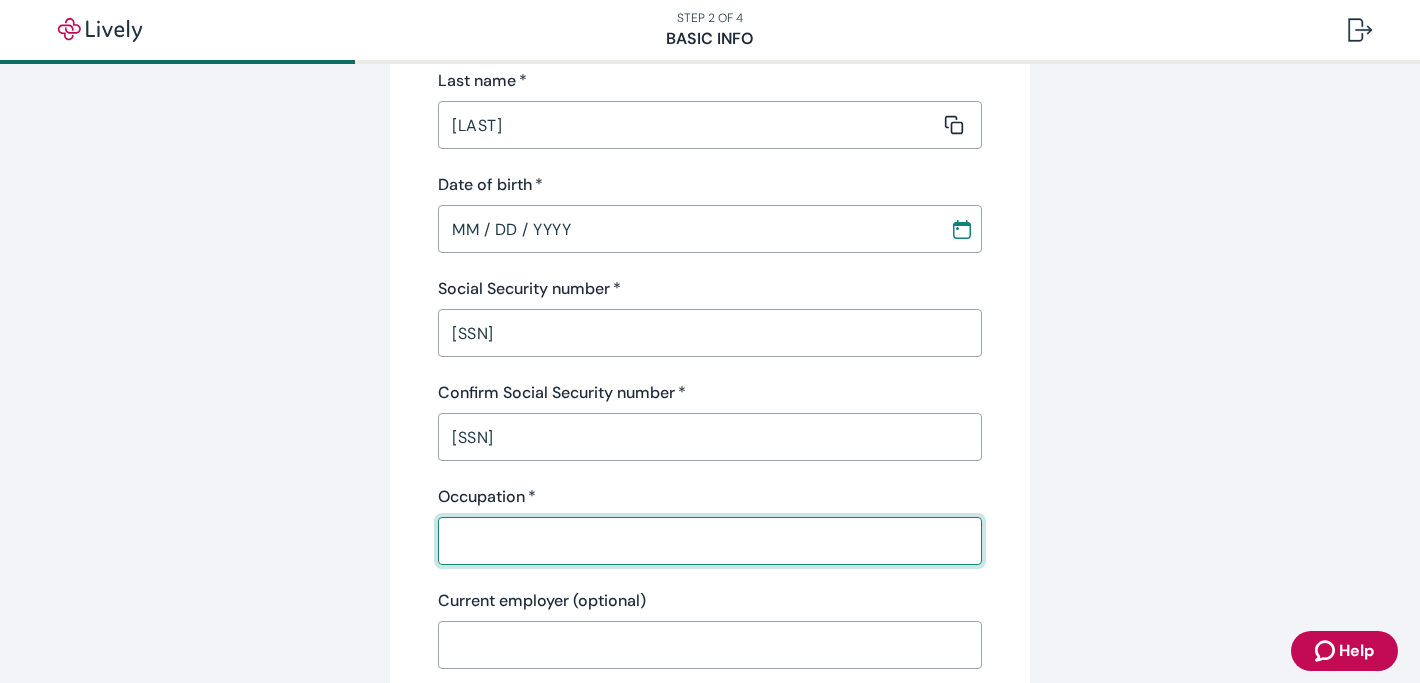 click on "Occupation   *" at bounding box center [703, 541] 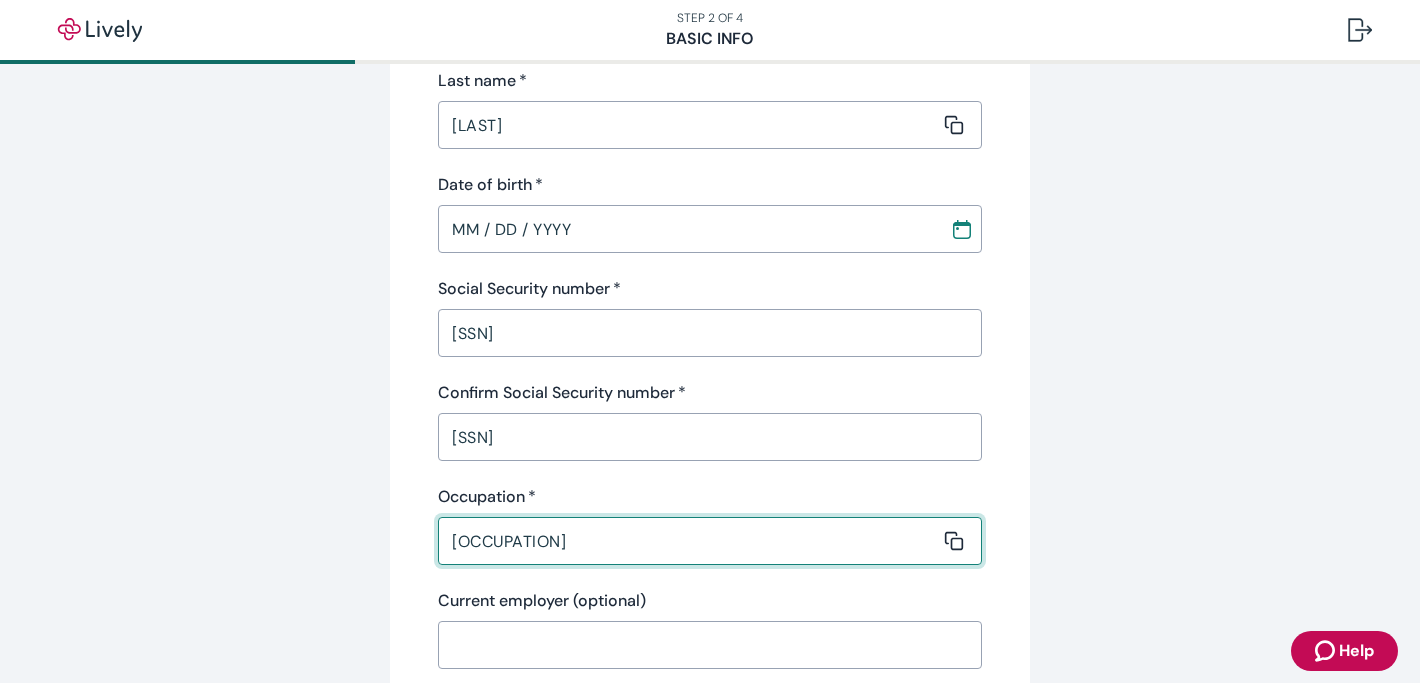 scroll, scrollTop: 471, scrollLeft: 0, axis: vertical 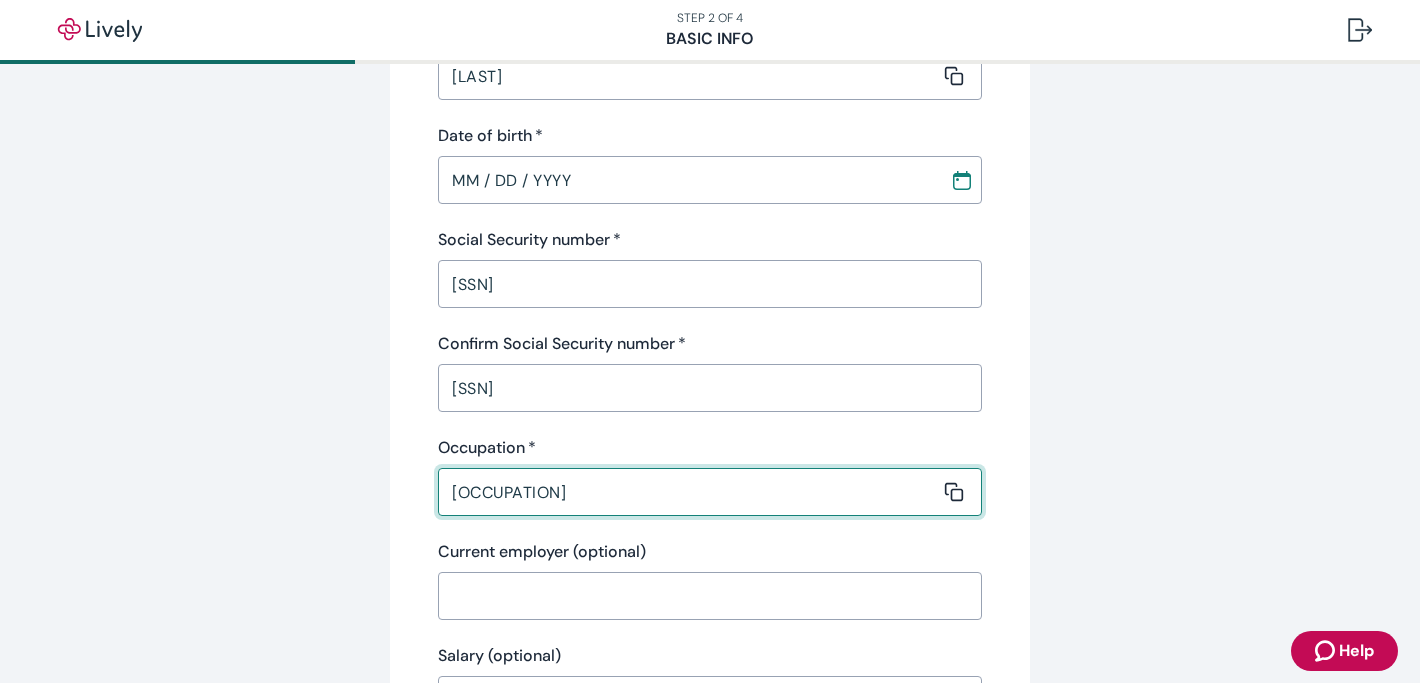 type on "[OCCUPATION]" 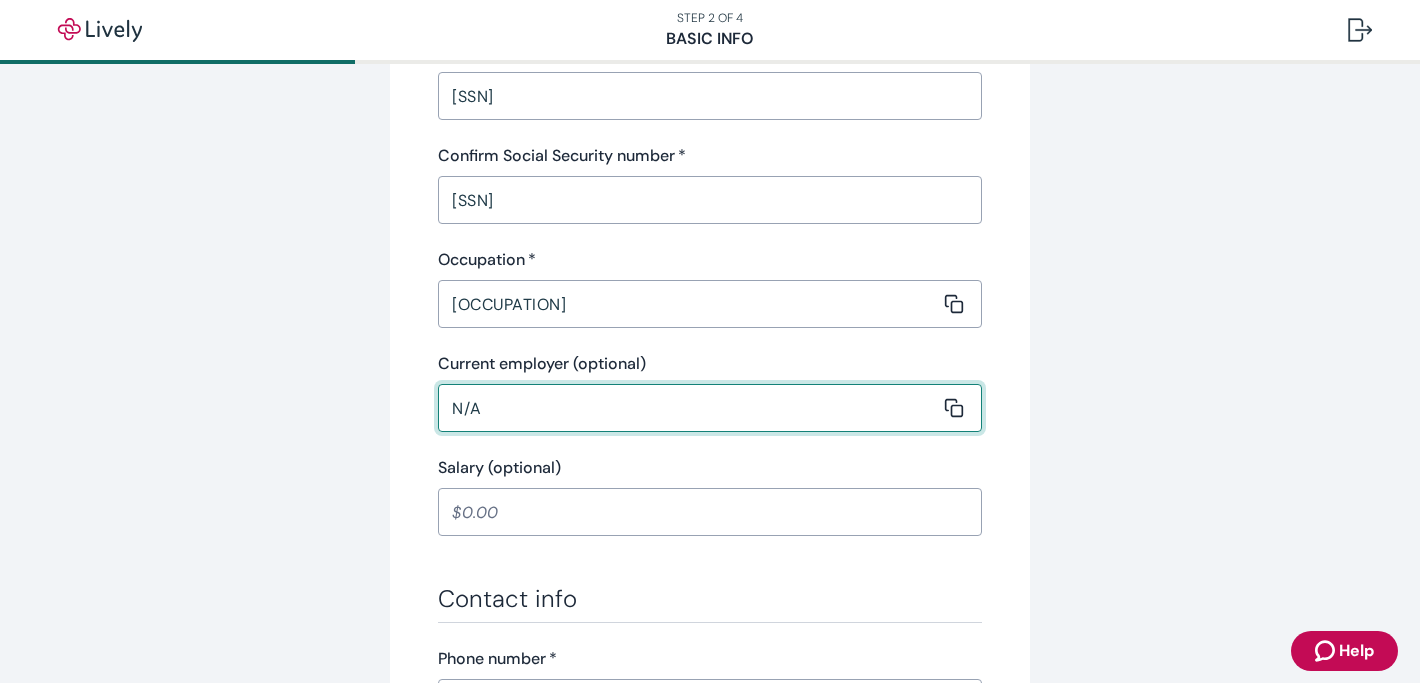 scroll, scrollTop: 663, scrollLeft: 0, axis: vertical 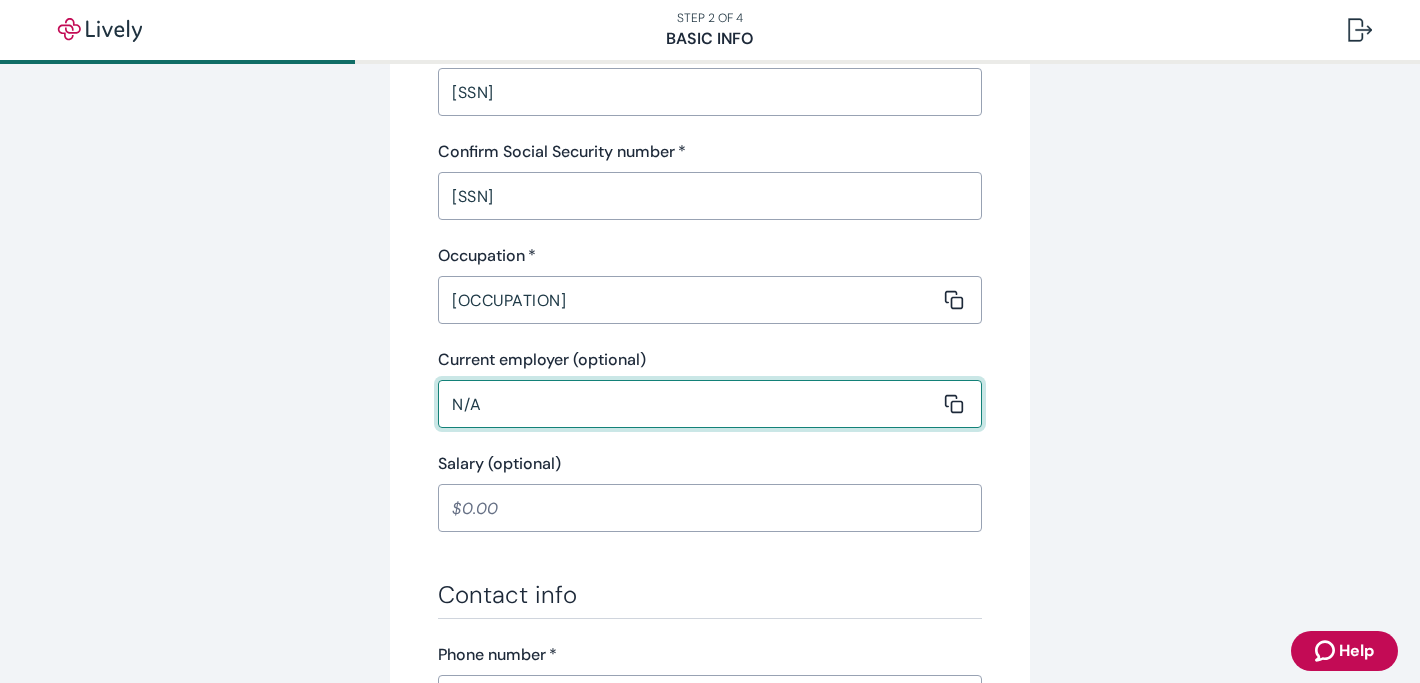 type on "N/A" 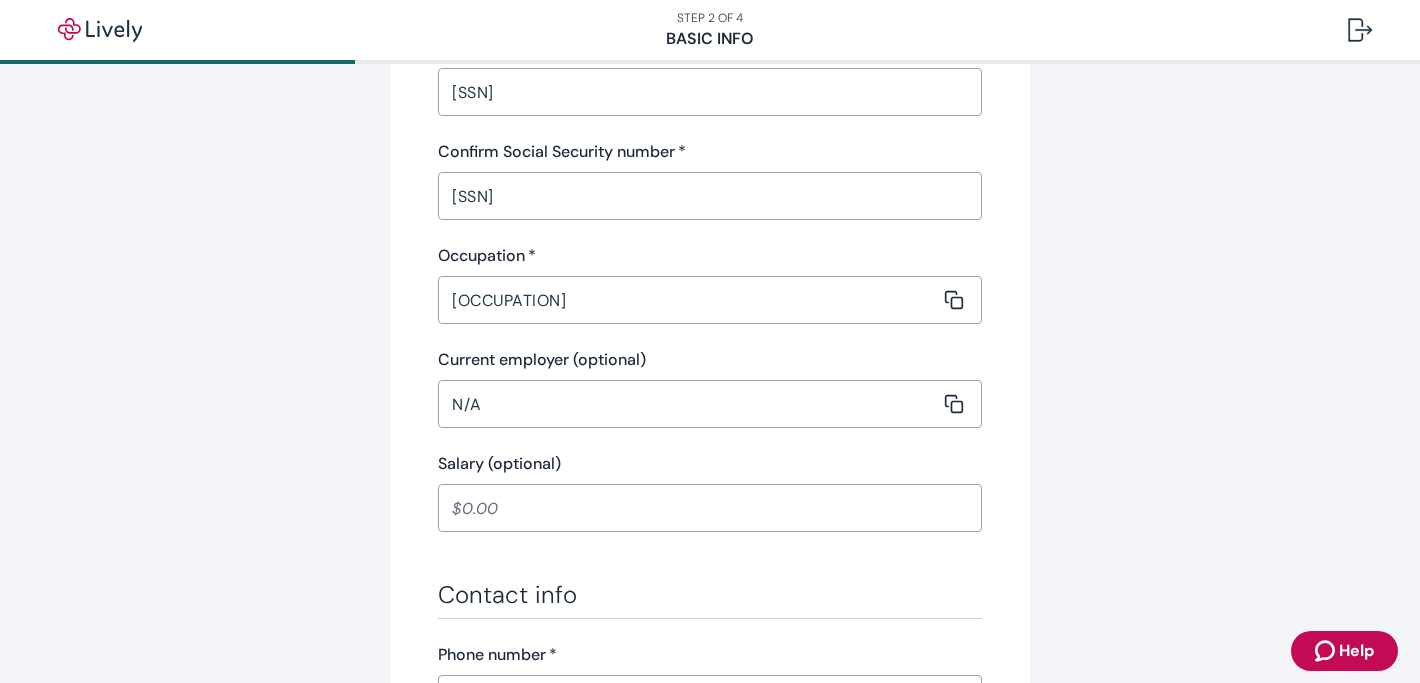 click on "Salary (optional)" at bounding box center [710, 508] 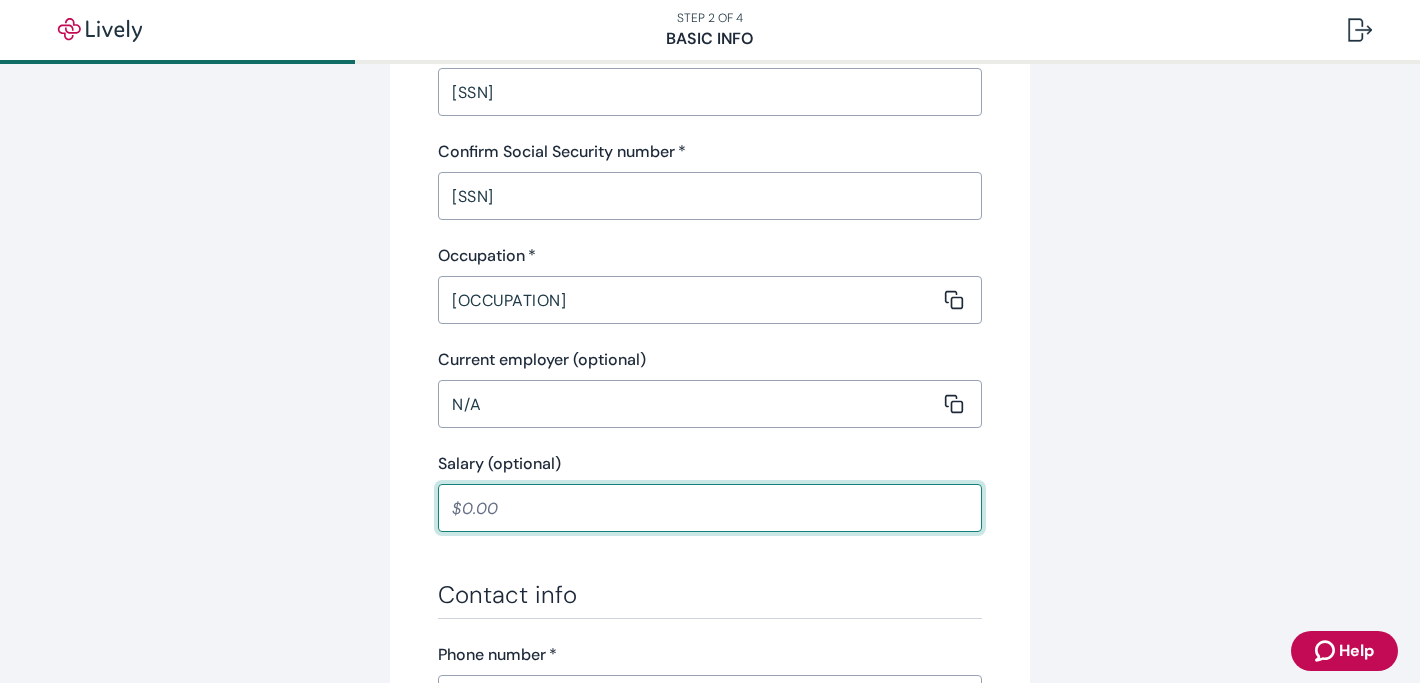 type 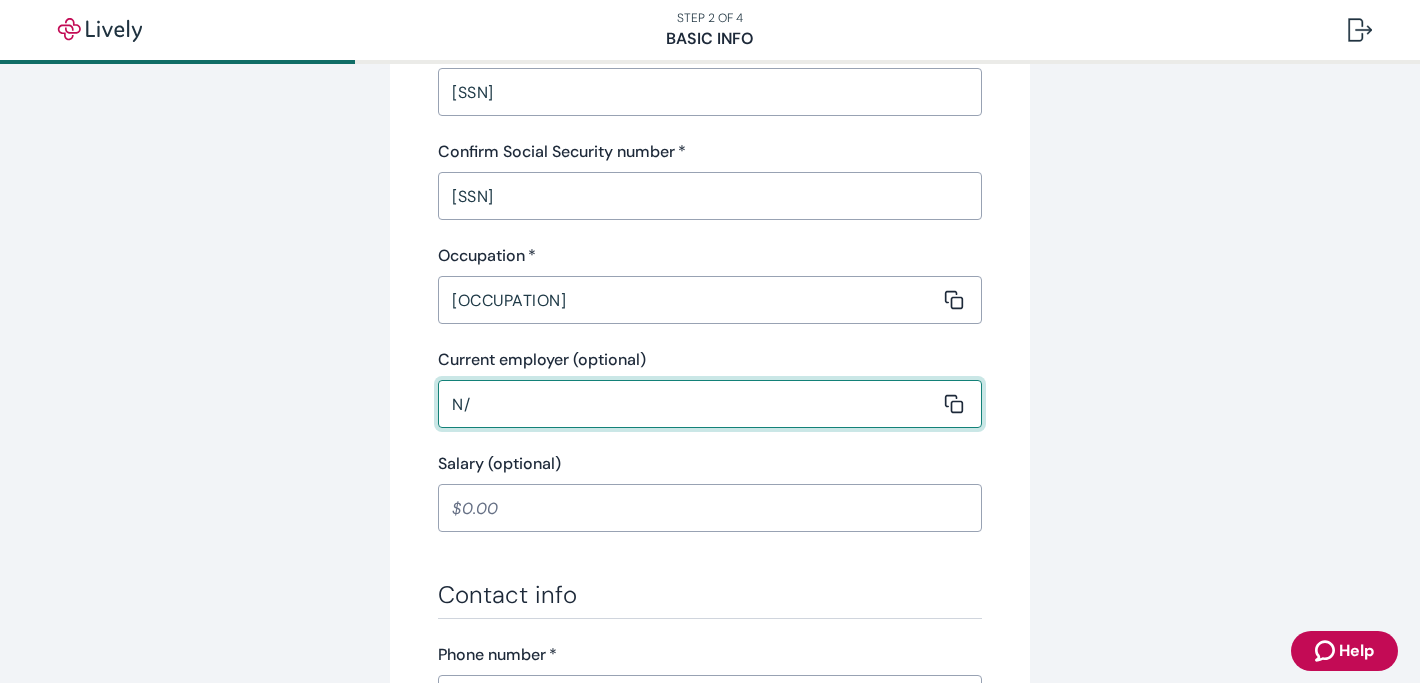 type on "N" 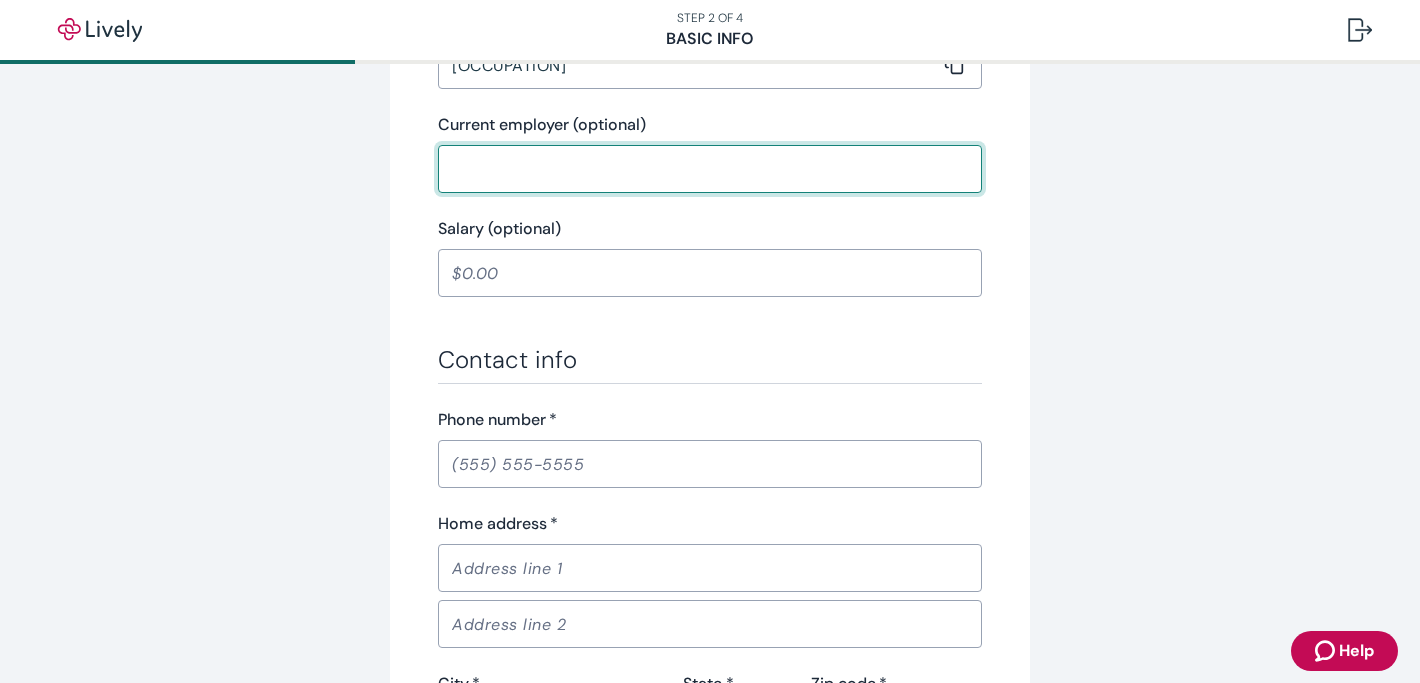 scroll, scrollTop: 914, scrollLeft: 0, axis: vertical 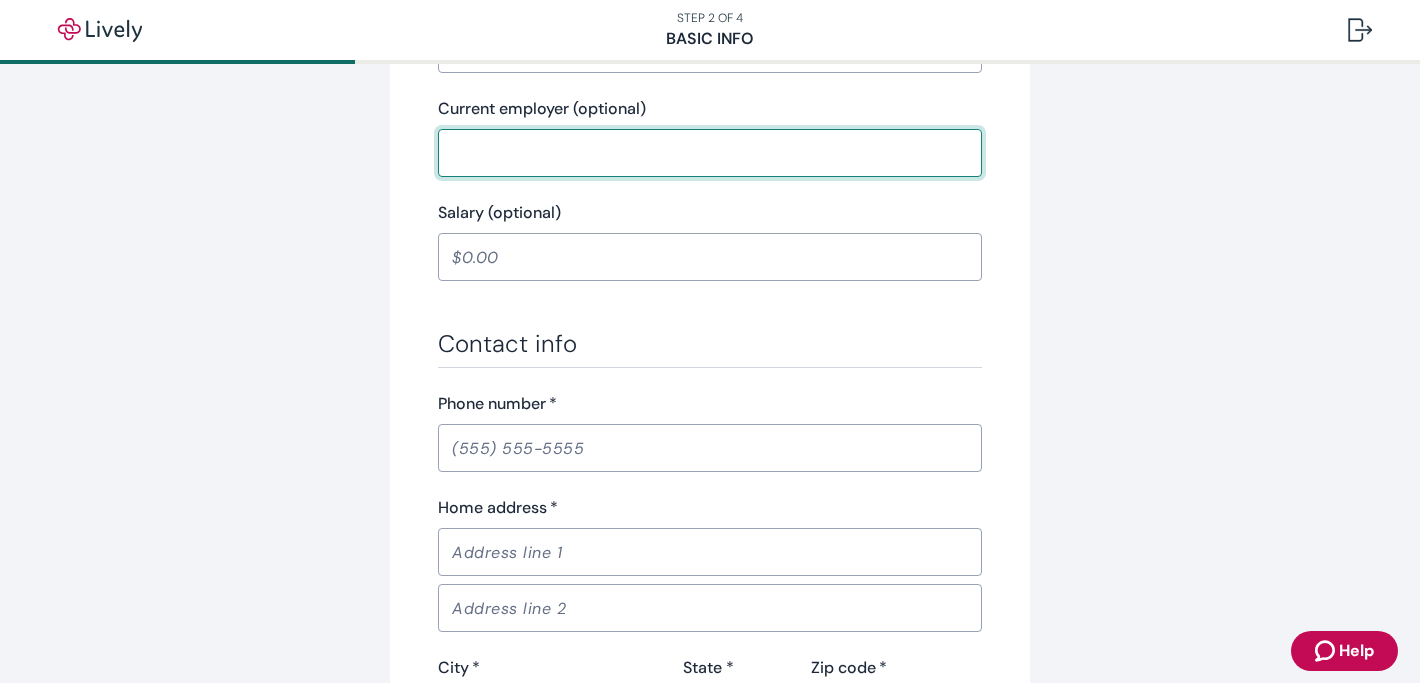 type 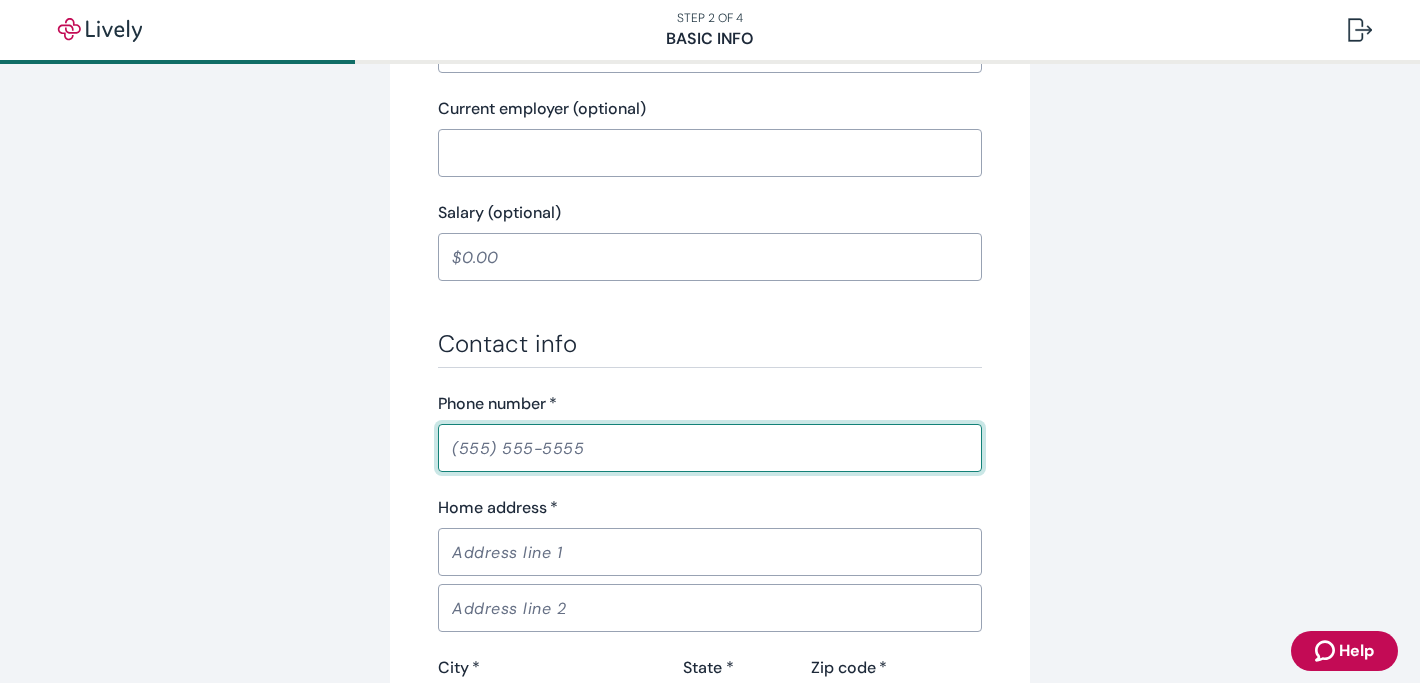 click on "Phone number   *" at bounding box center (710, 448) 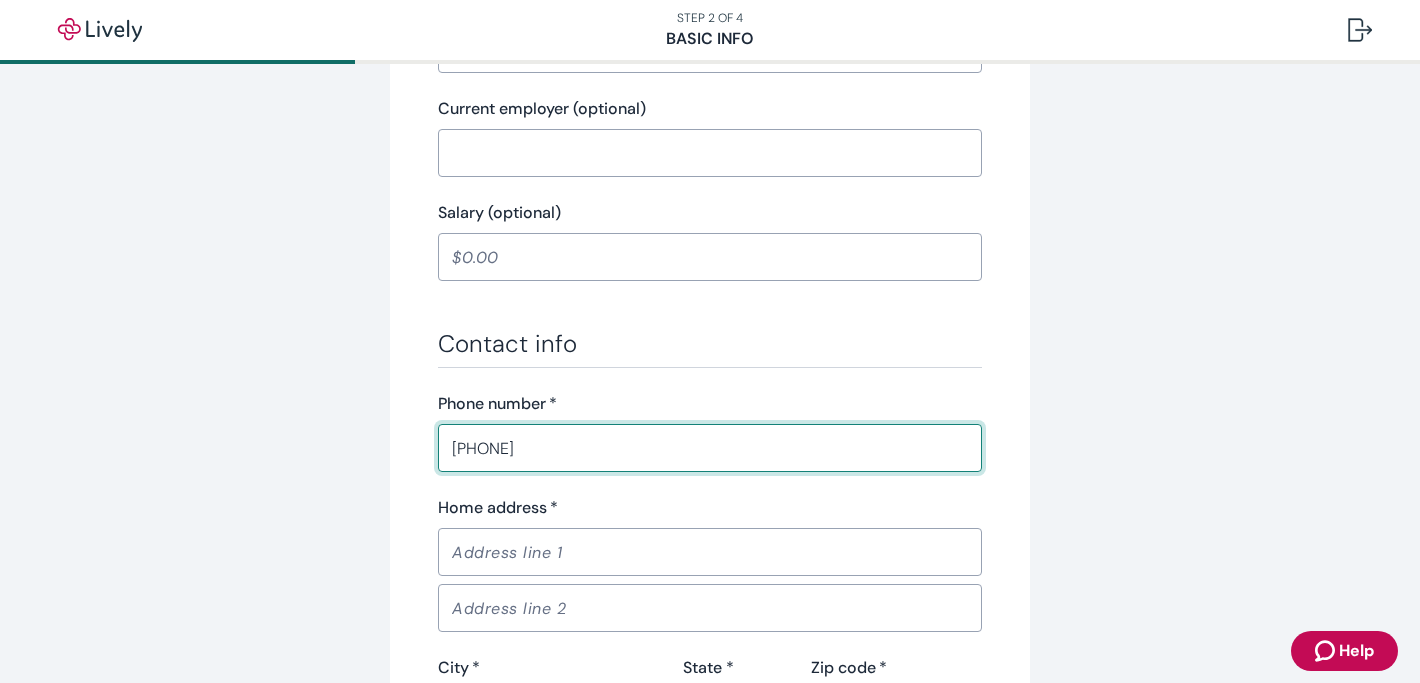 type on "[NUMBER] [STREET]" 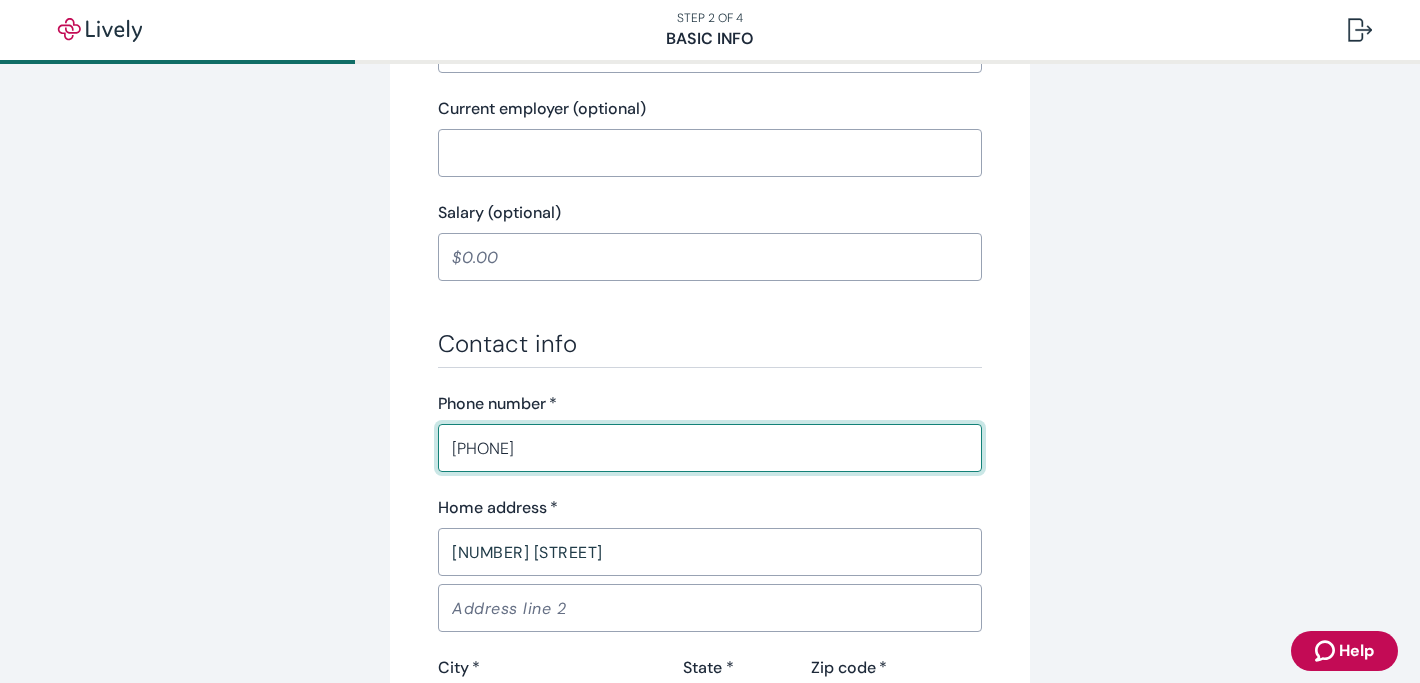 type on "[CITY]" 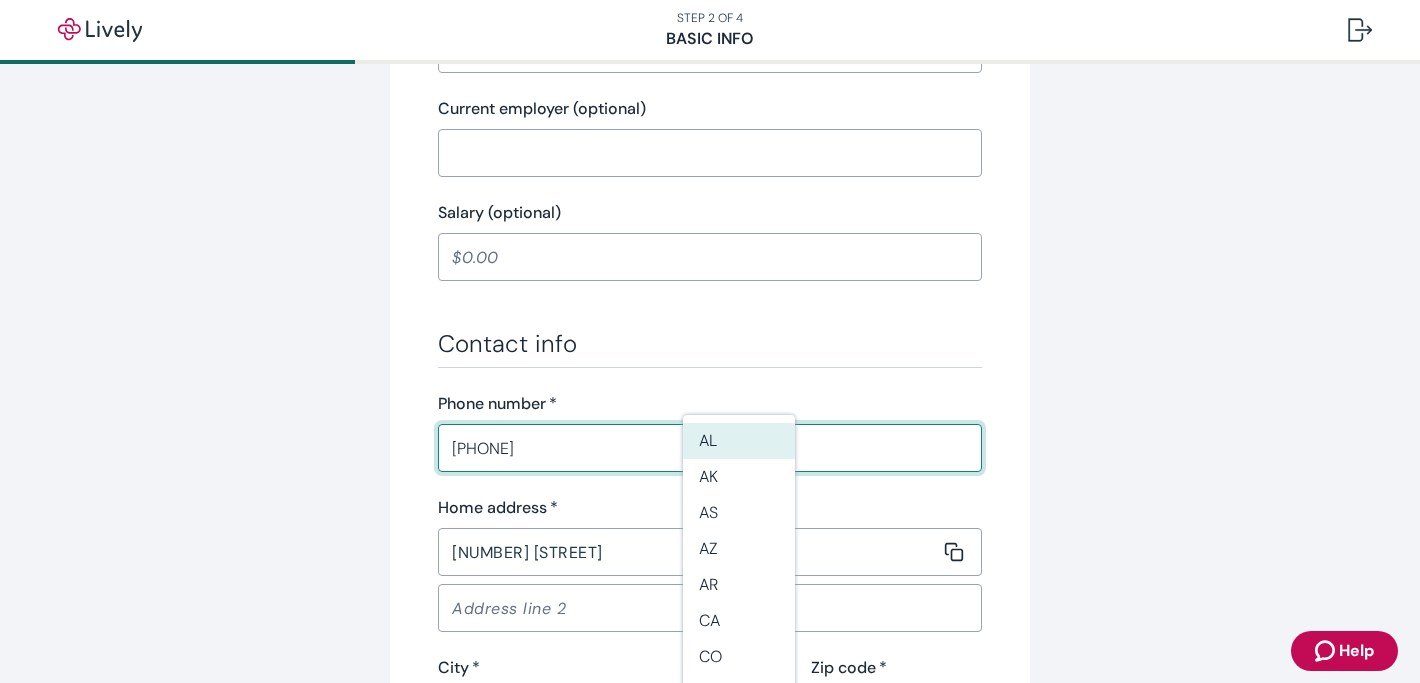 type 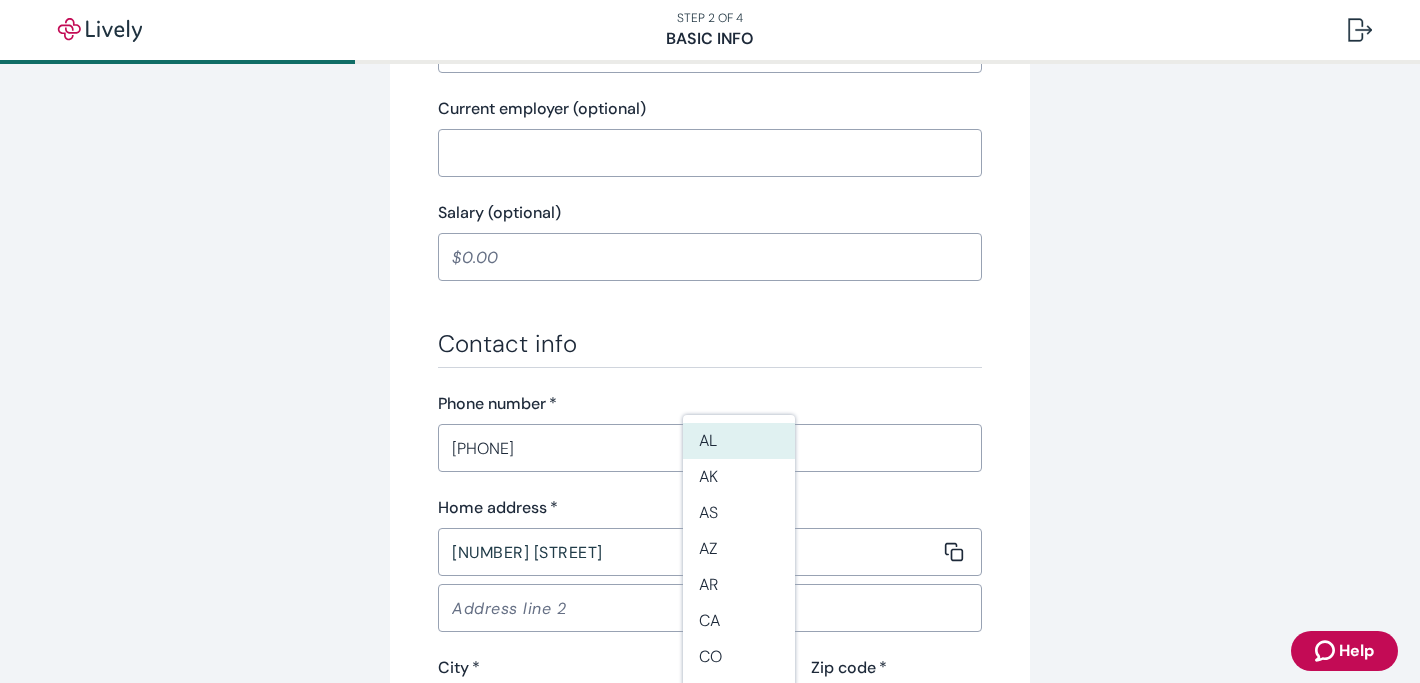 click on "Tell us about yourself Personal info First name   * [FIRST] ​ Middle name (optional) [FIRST] ​ Last name   * [LAST] ​ Date of birth   * MM / DD / YYYY ​ Social Security number   * [SSN] ​ Confirm Social Security number   * [SSN] ​ Occupation   * [OCCUPATION] ​ Current employer (optional) ​ Salary (optional) ​ Contact info Phone number   * [PHONE] ​ Home address   * [NUMBER] [STREET] ​ ​ City   * [CITY] ​ State * ​ Zip code   * [ZIP] ​ Is this your mailing address? * Yes No Back Continue" at bounding box center (710, 127) 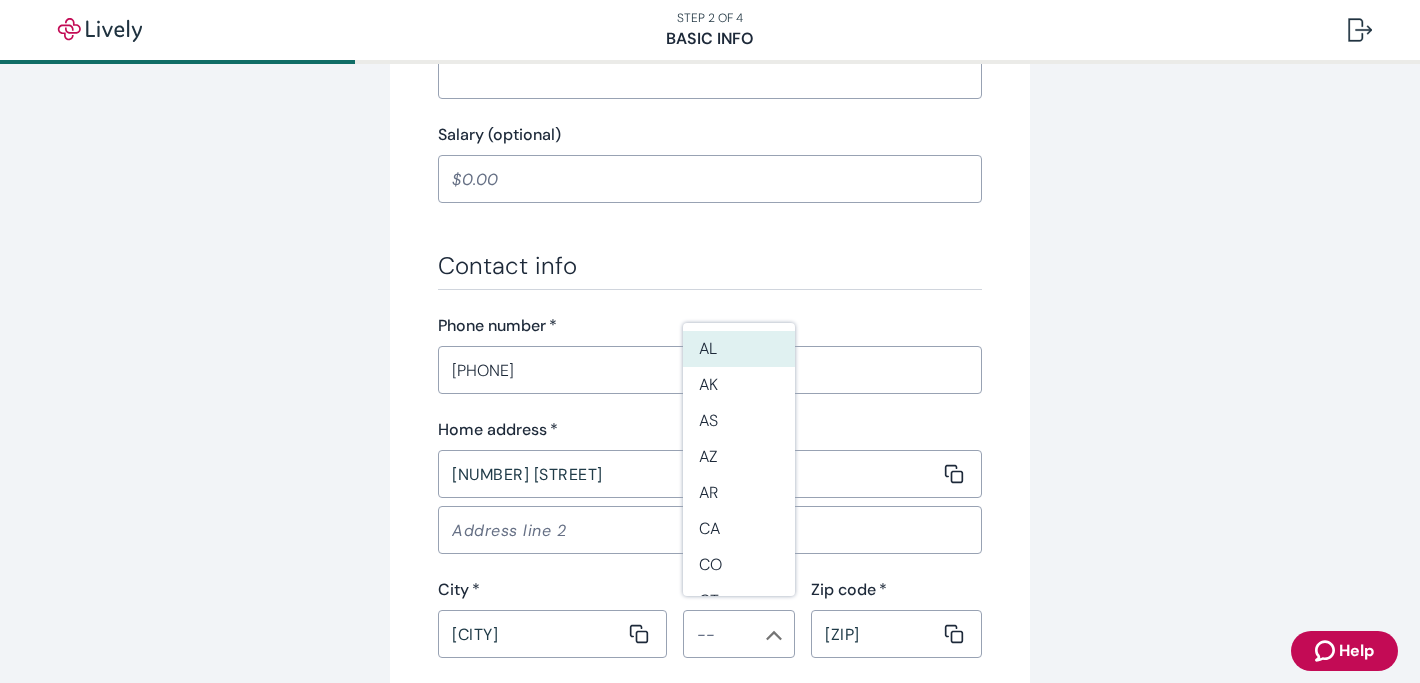 scroll, scrollTop: 1016, scrollLeft: 0, axis: vertical 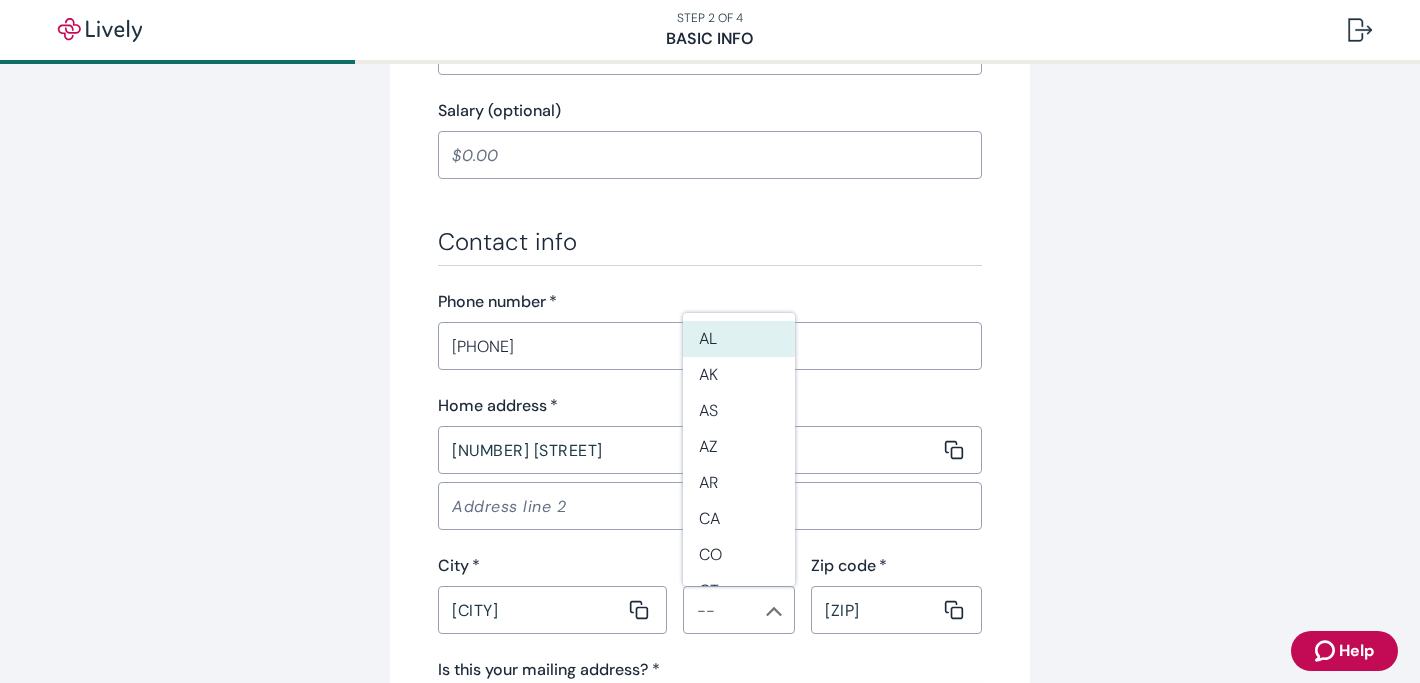 click on "[CITY]" at bounding box center (531, 610) 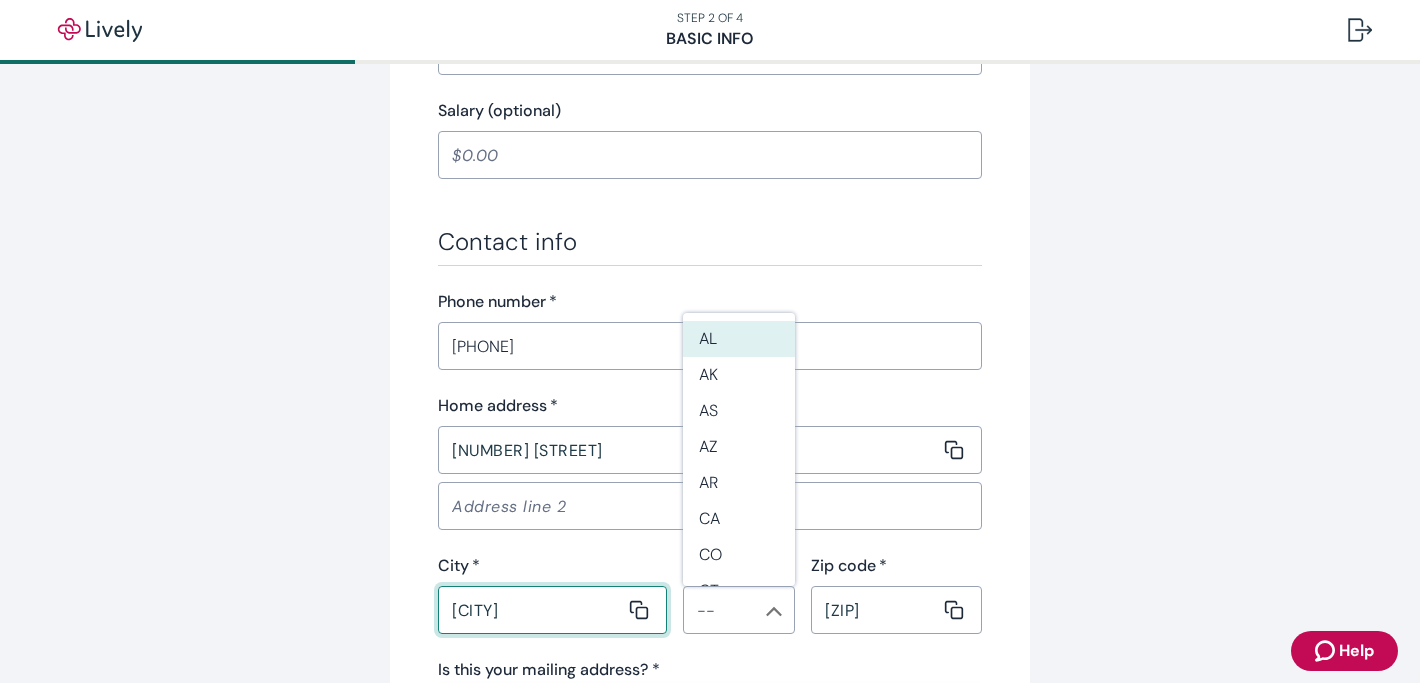 type on "[CITY]" 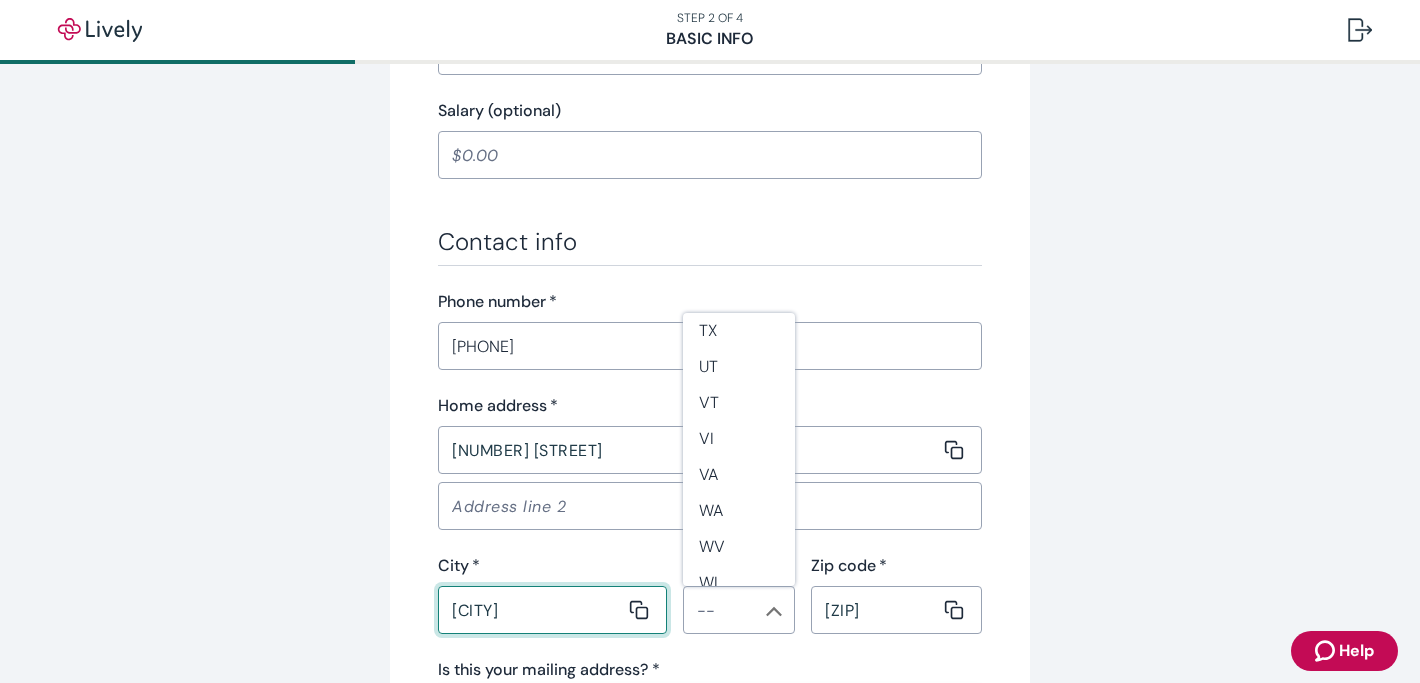 scroll, scrollTop: 1736, scrollLeft: 0, axis: vertical 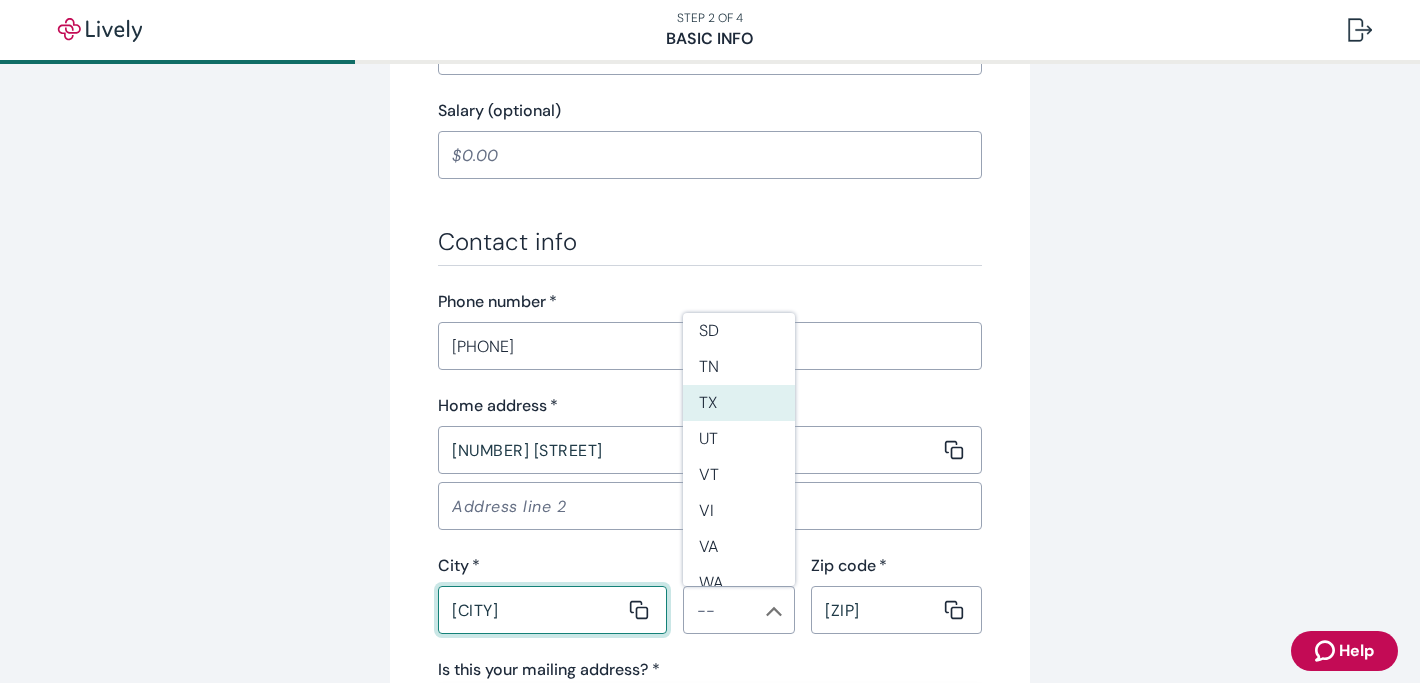 click on "TX" at bounding box center (739, 403) 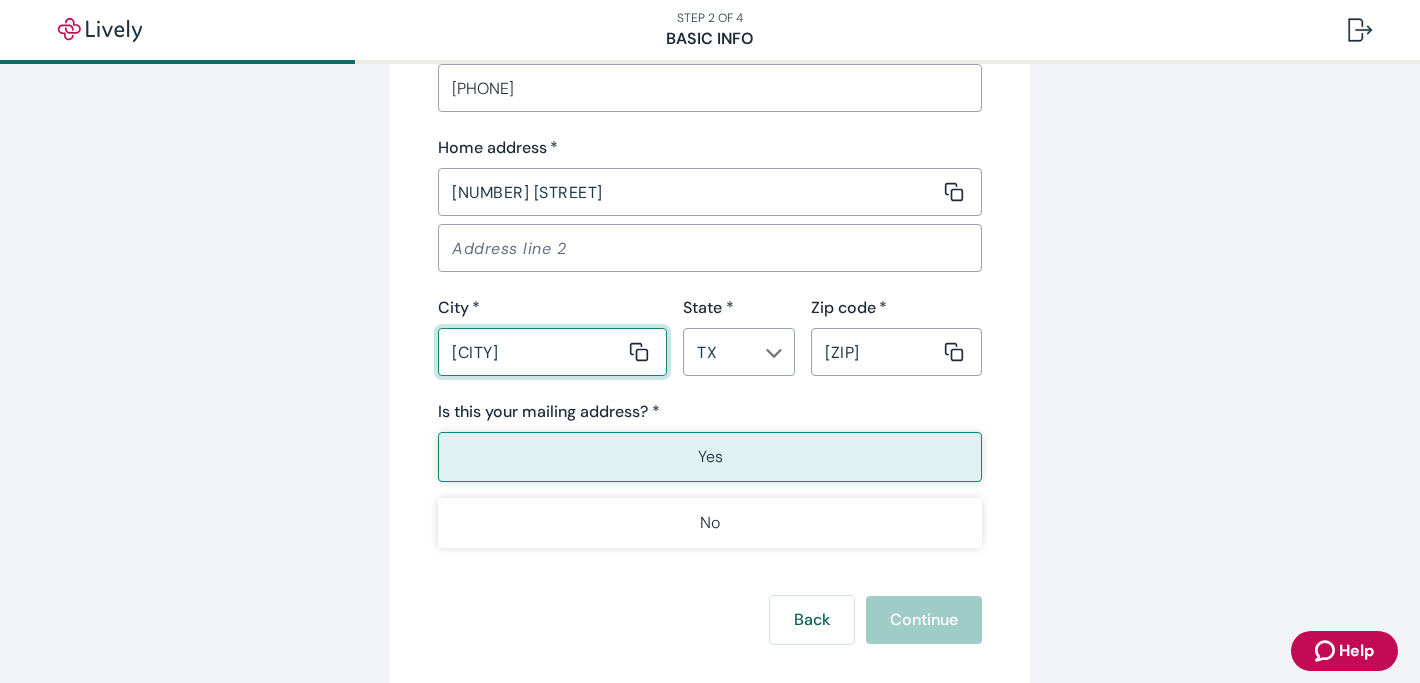 scroll, scrollTop: 1281, scrollLeft: 0, axis: vertical 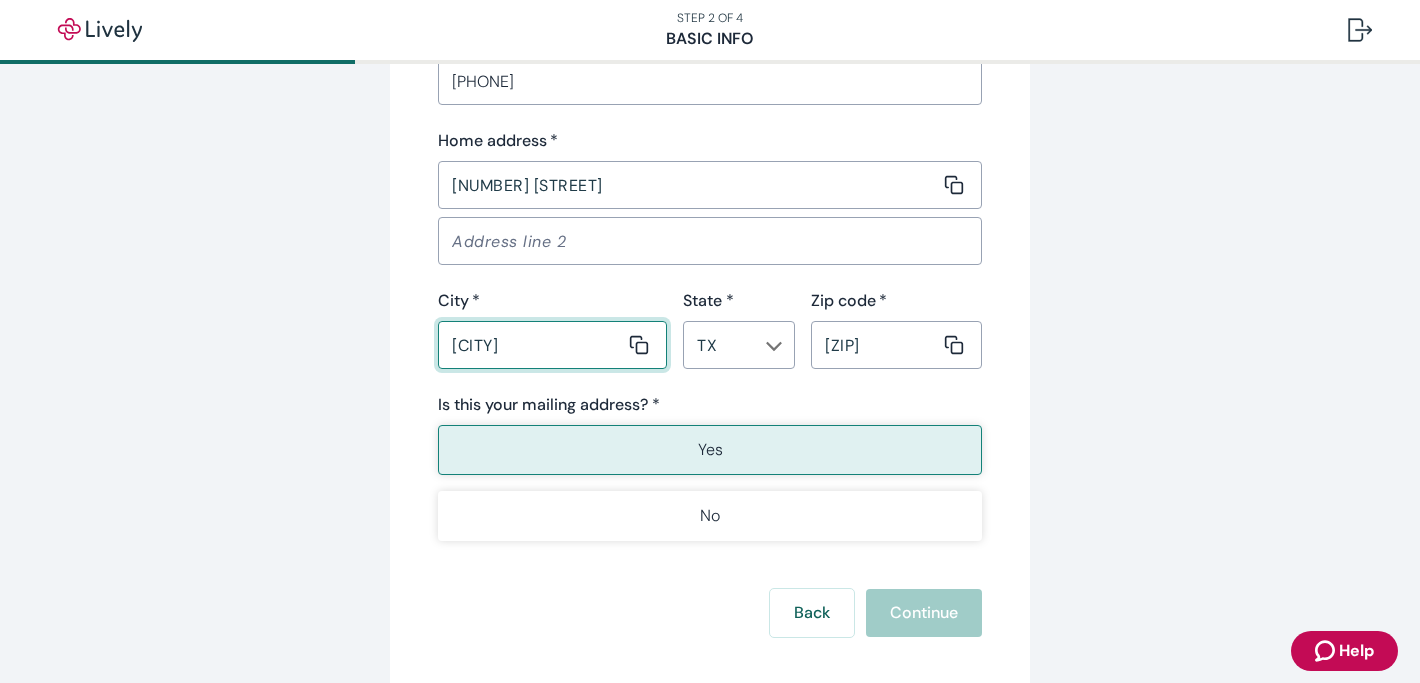 type on "[CITY]" 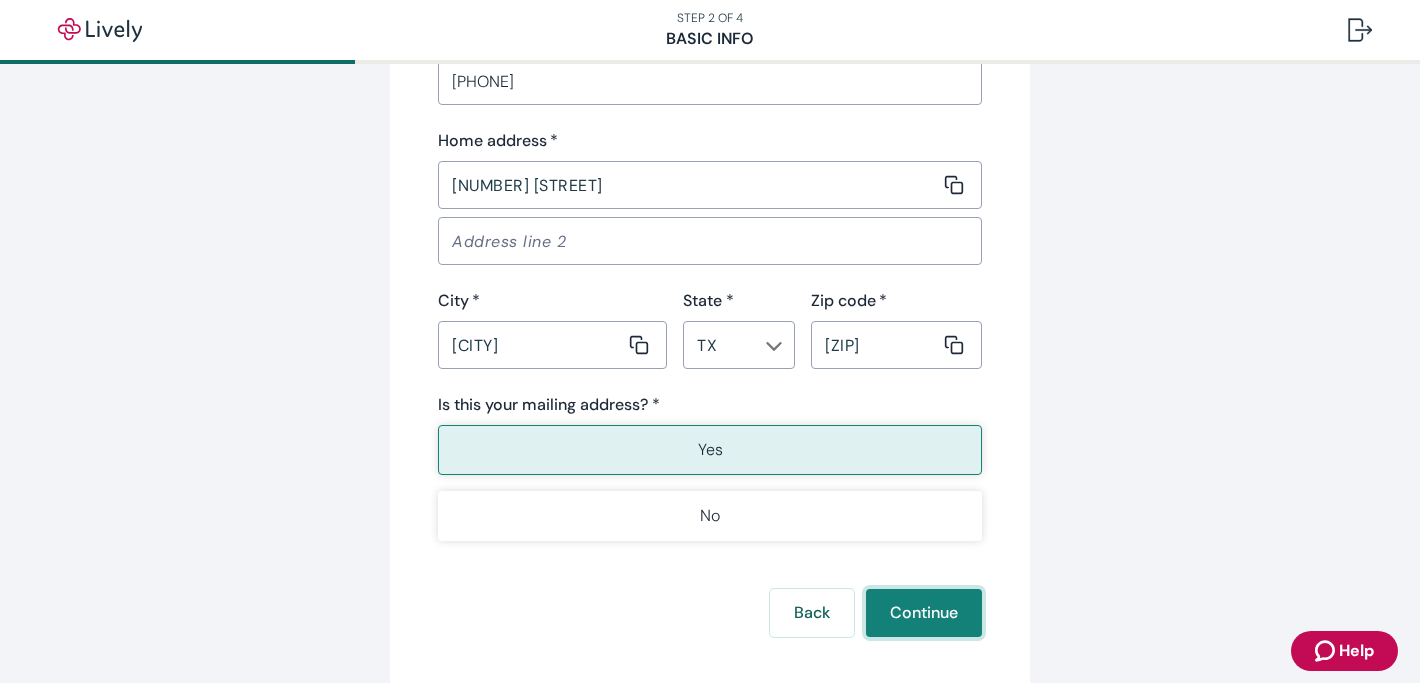 click on "Continue" at bounding box center (924, 613) 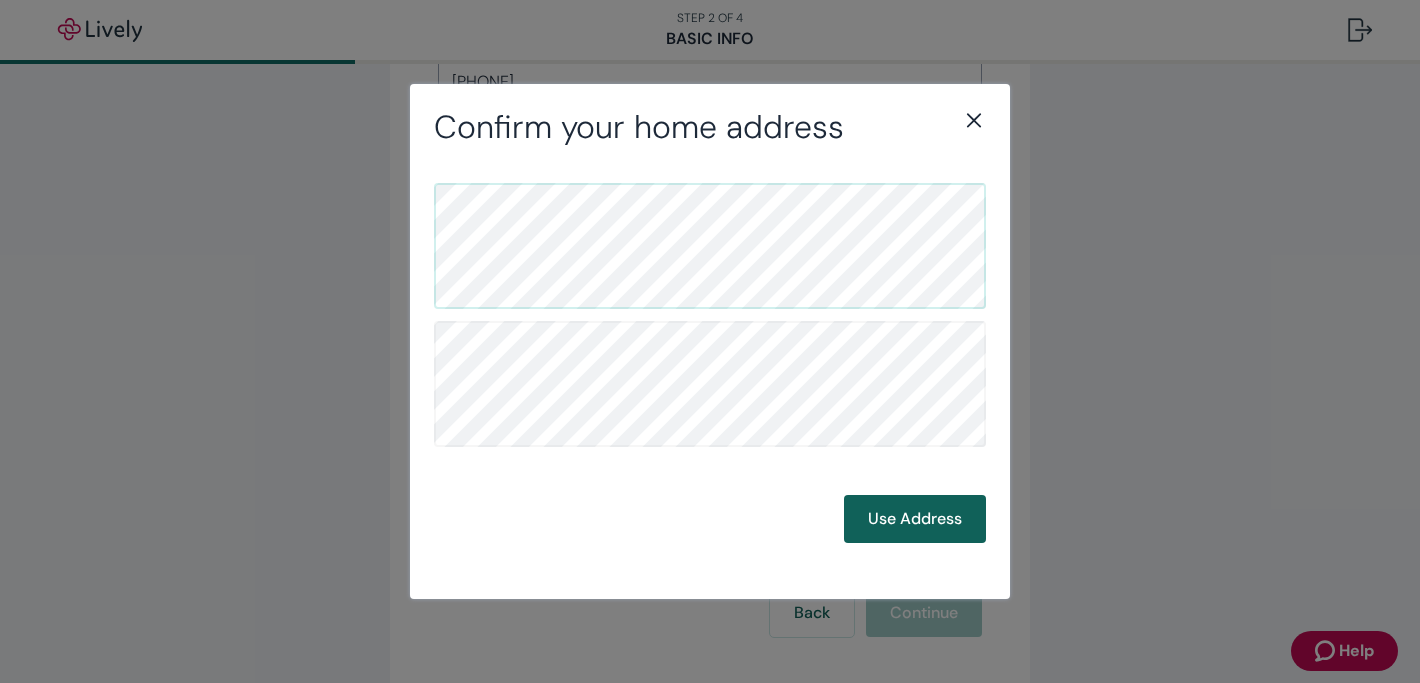 click on "Use Address" at bounding box center (915, 519) 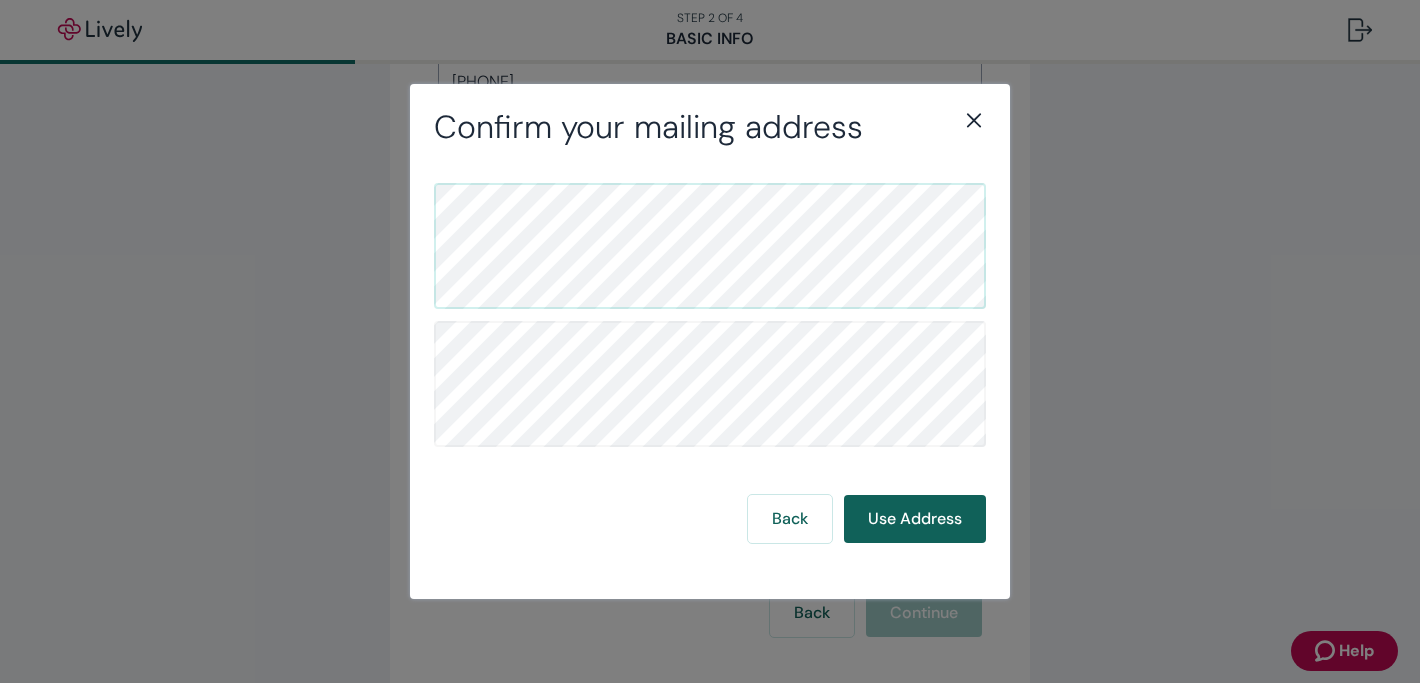 click on "Use Address" at bounding box center (915, 519) 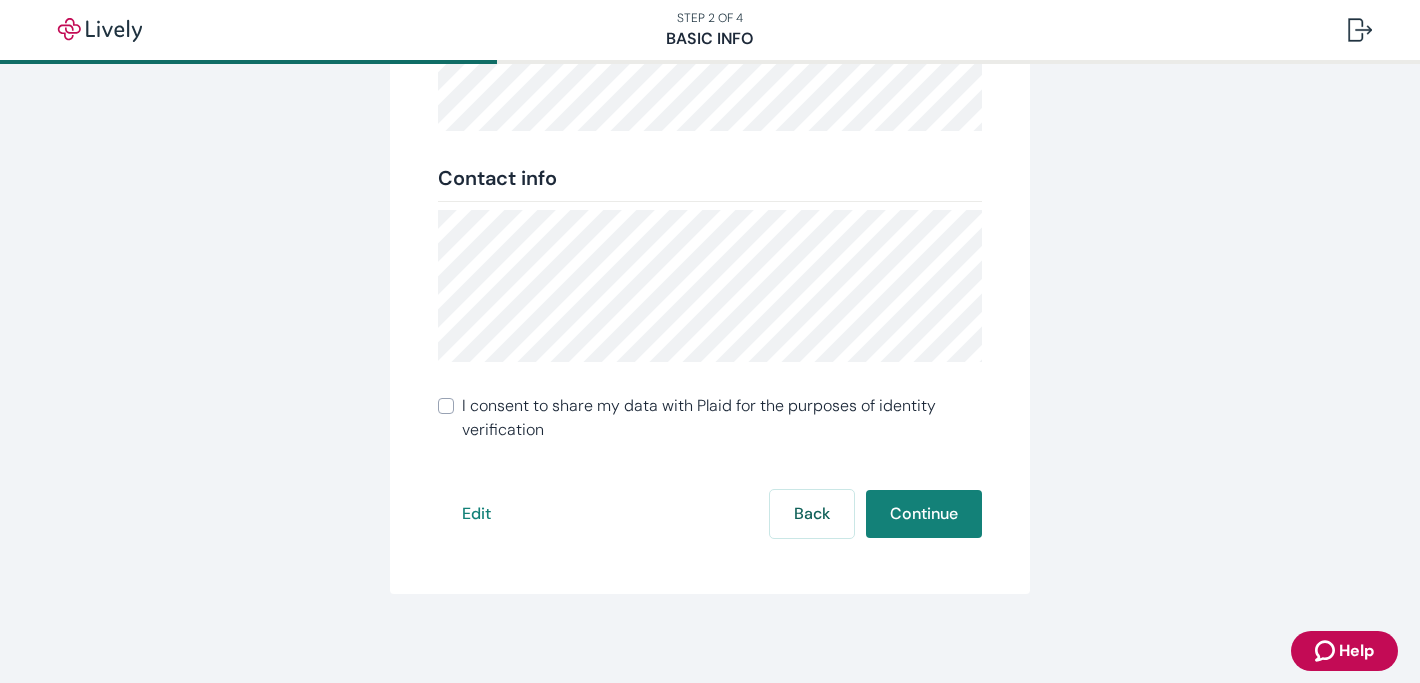 scroll, scrollTop: 451, scrollLeft: 0, axis: vertical 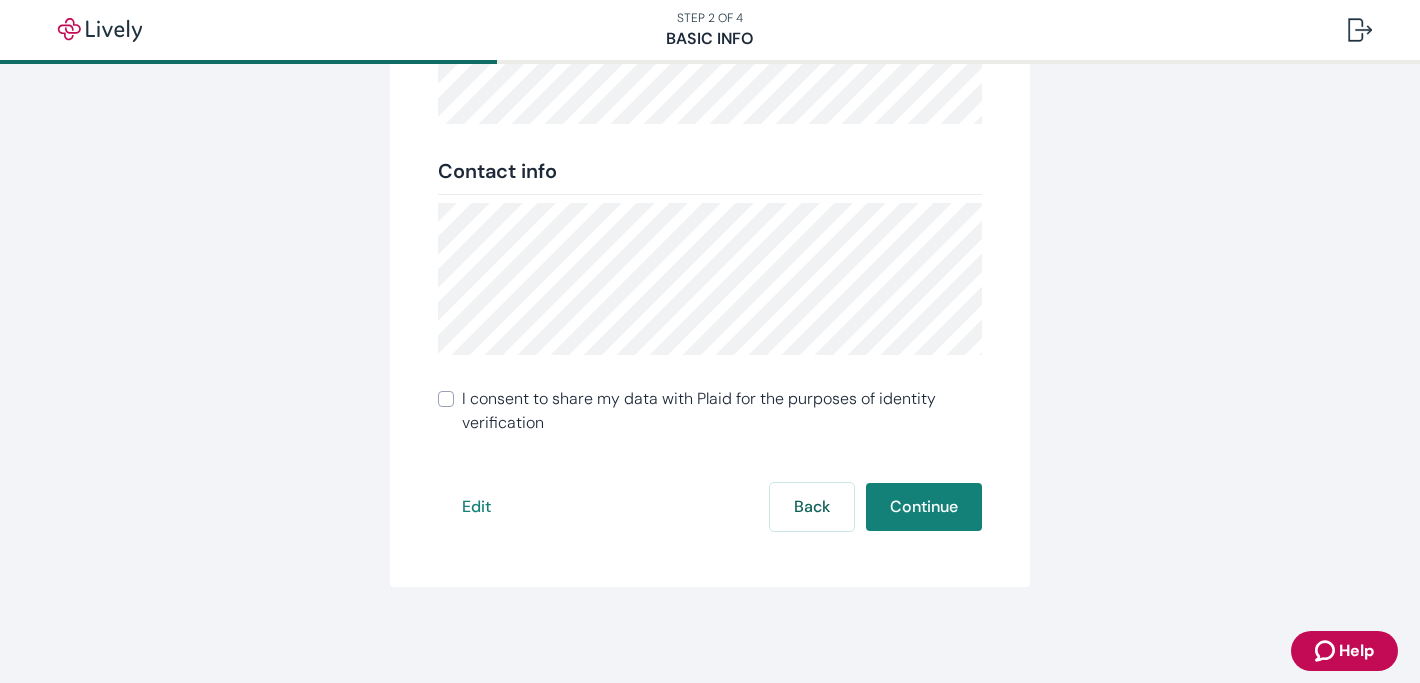 click on "I consent to share my data with Plaid for the purposes of identity verification" at bounding box center (446, 399) 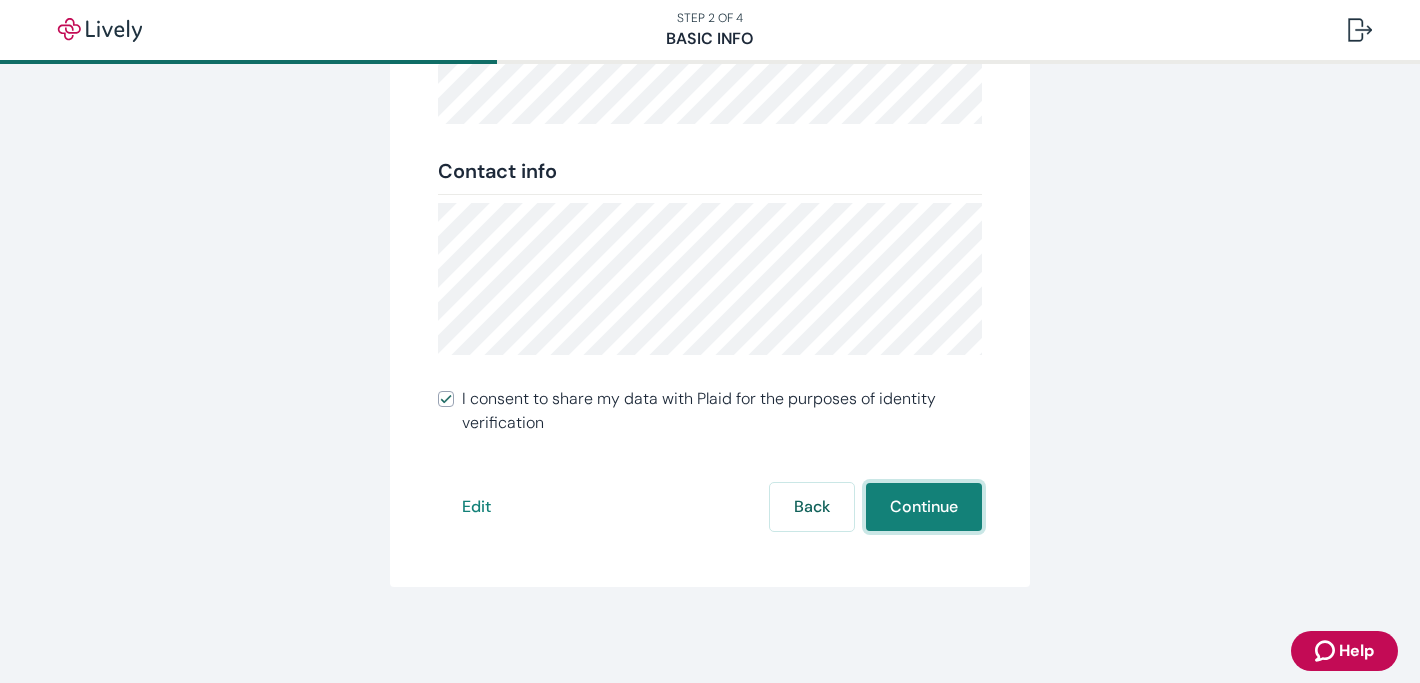 click on "Continue" at bounding box center (924, 507) 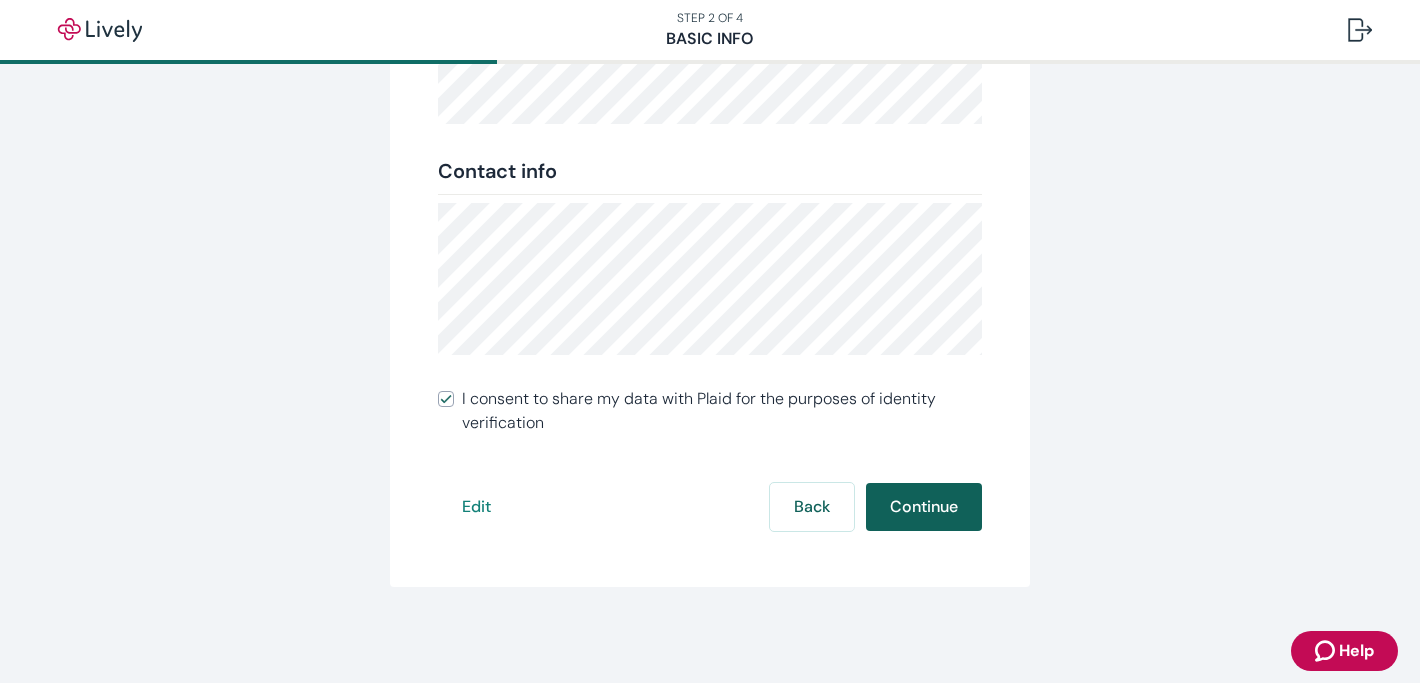 scroll, scrollTop: 0, scrollLeft: 0, axis: both 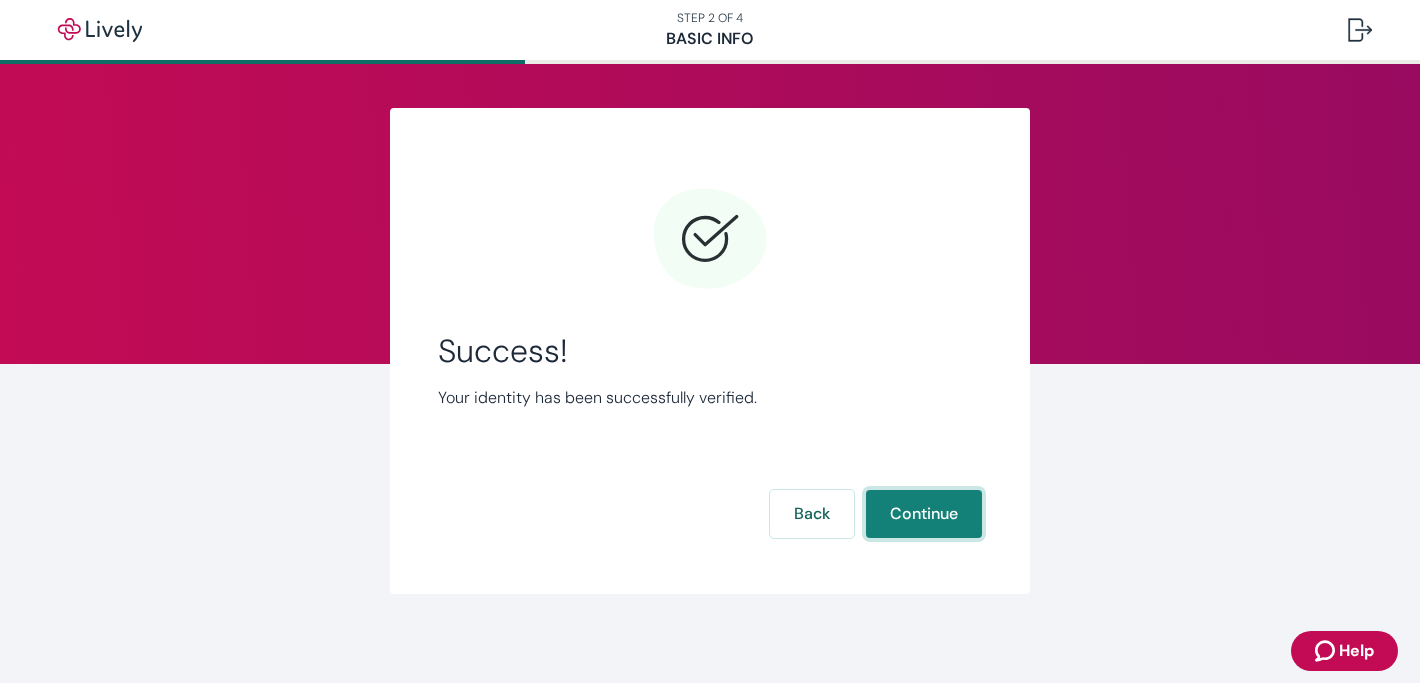 click on "Continue" at bounding box center (924, 514) 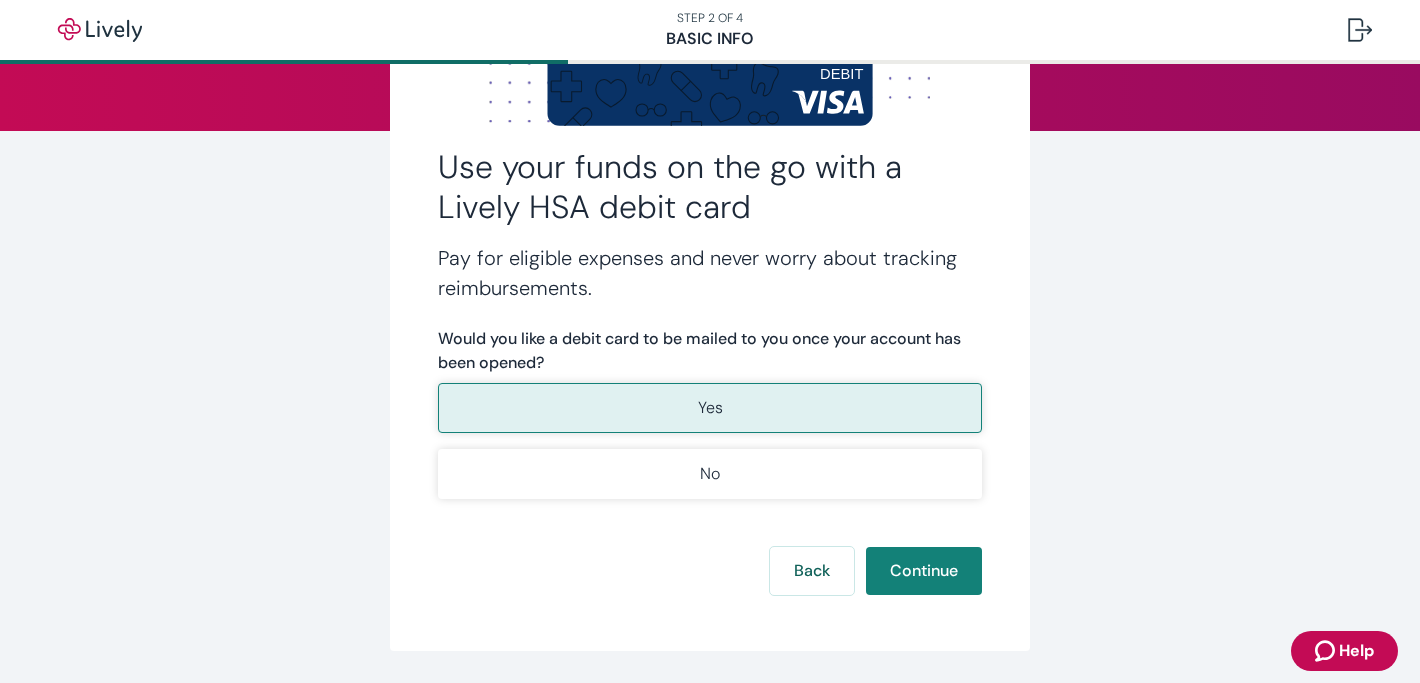scroll, scrollTop: 238, scrollLeft: 0, axis: vertical 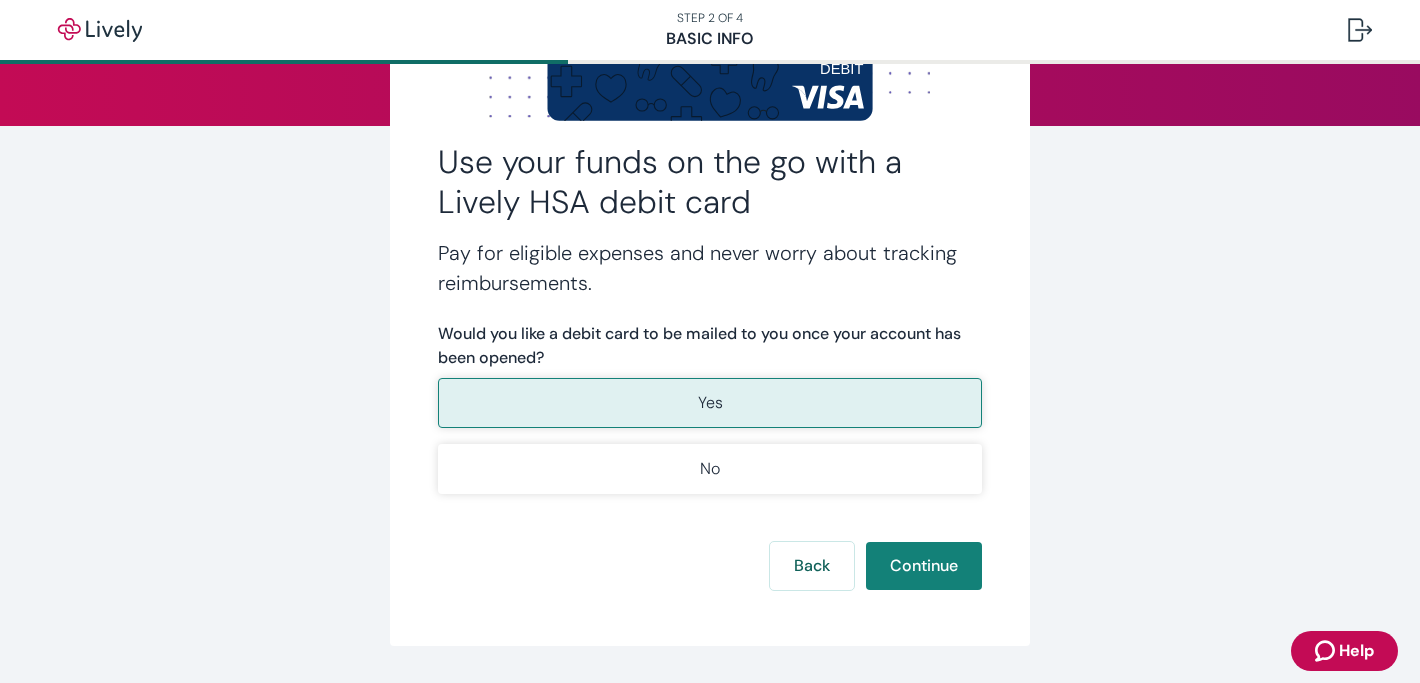 click on "Yes" at bounding box center [710, 403] 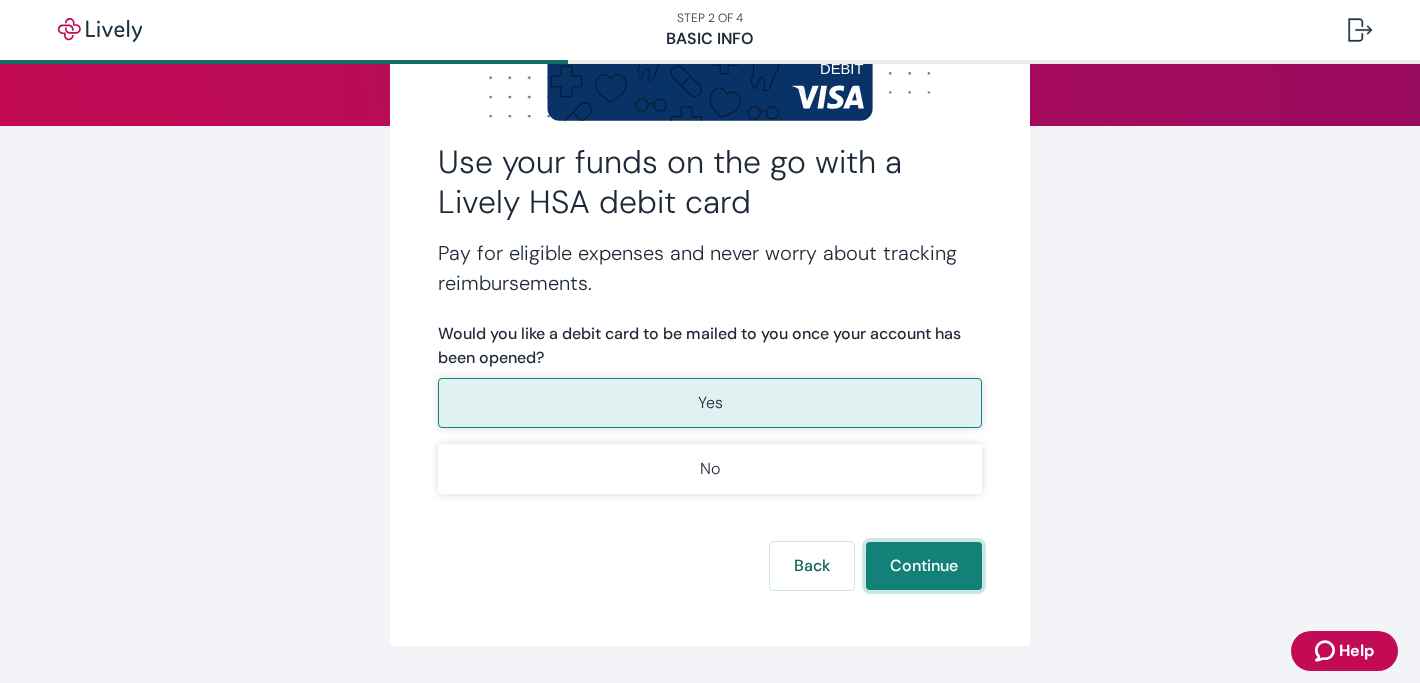 click on "Continue" at bounding box center (924, 566) 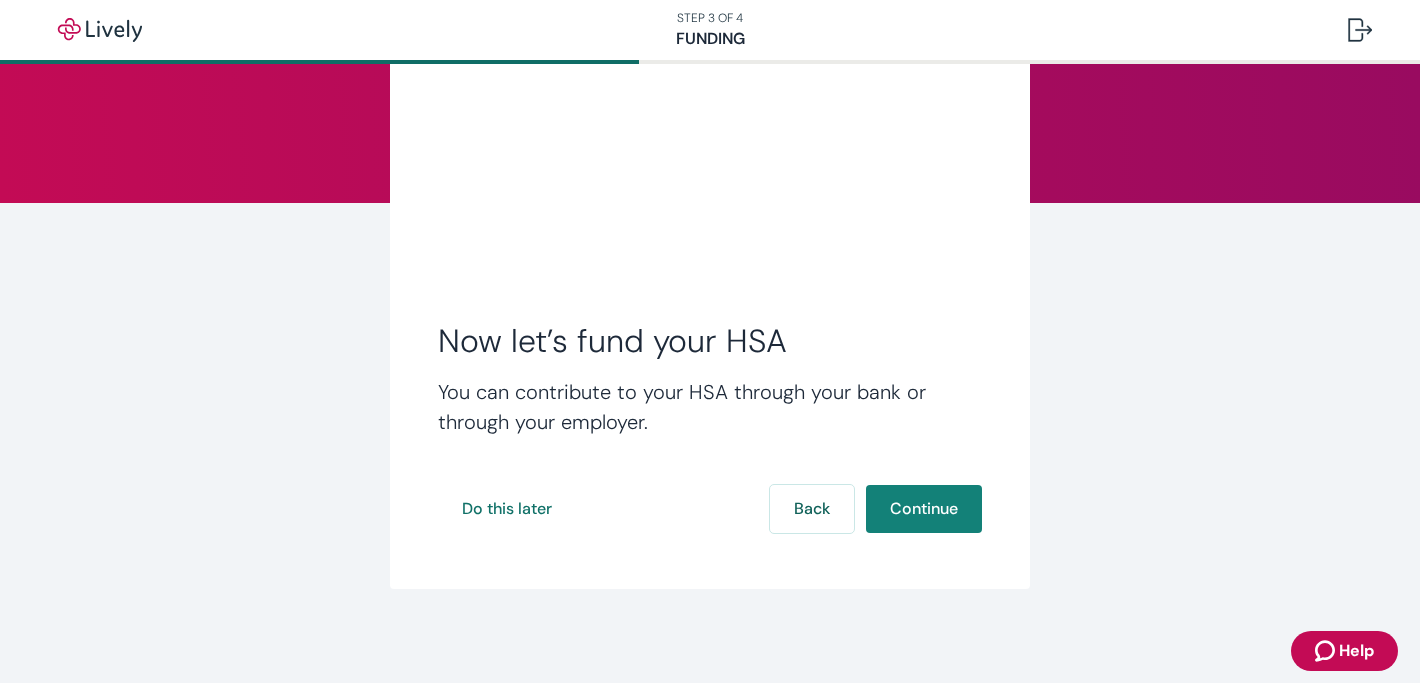 scroll, scrollTop: 163, scrollLeft: 0, axis: vertical 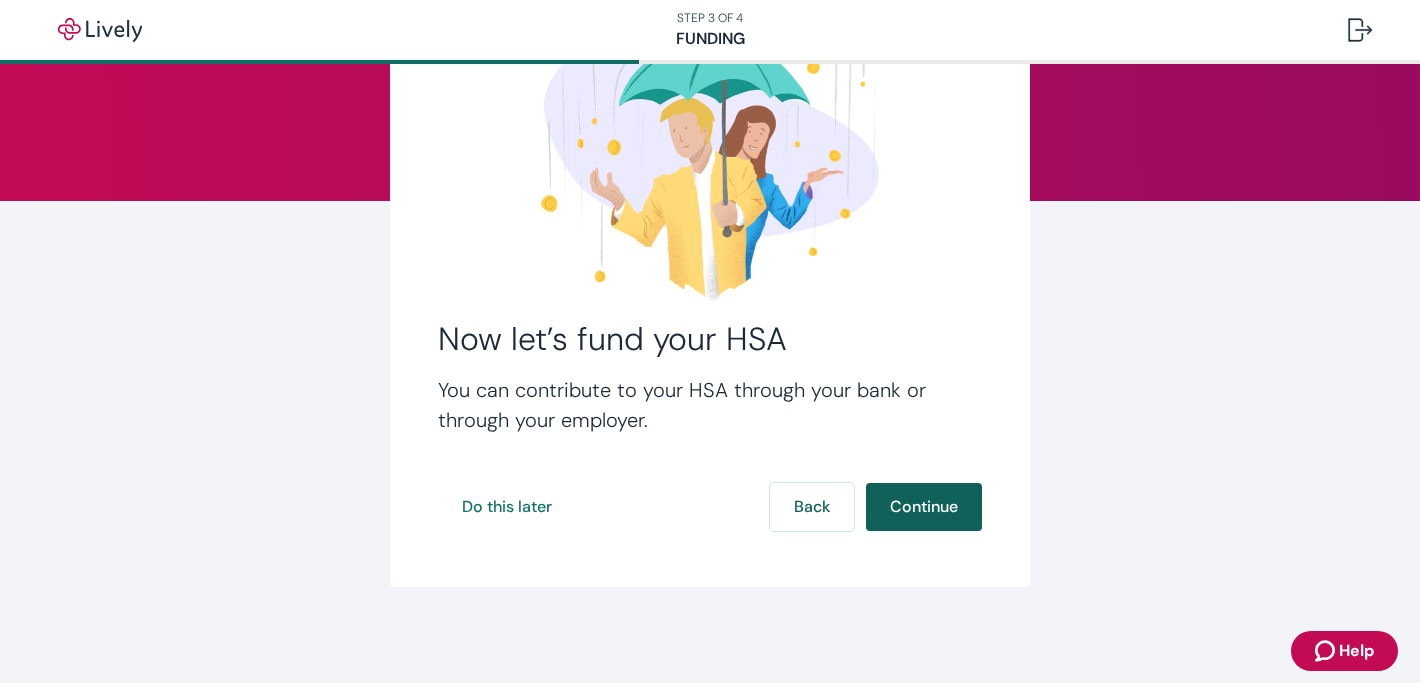 click on "Continue" at bounding box center (924, 507) 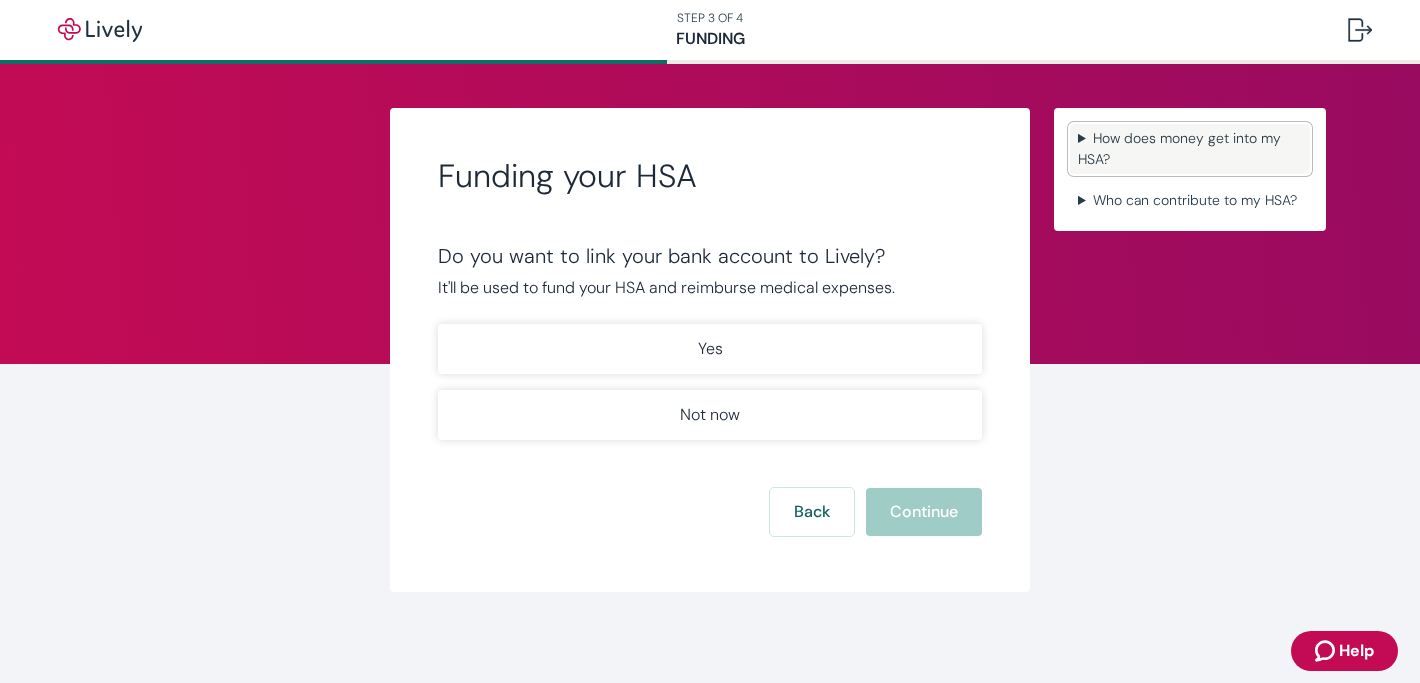 click on "How does money get into my HSA?" at bounding box center (1190, 149) 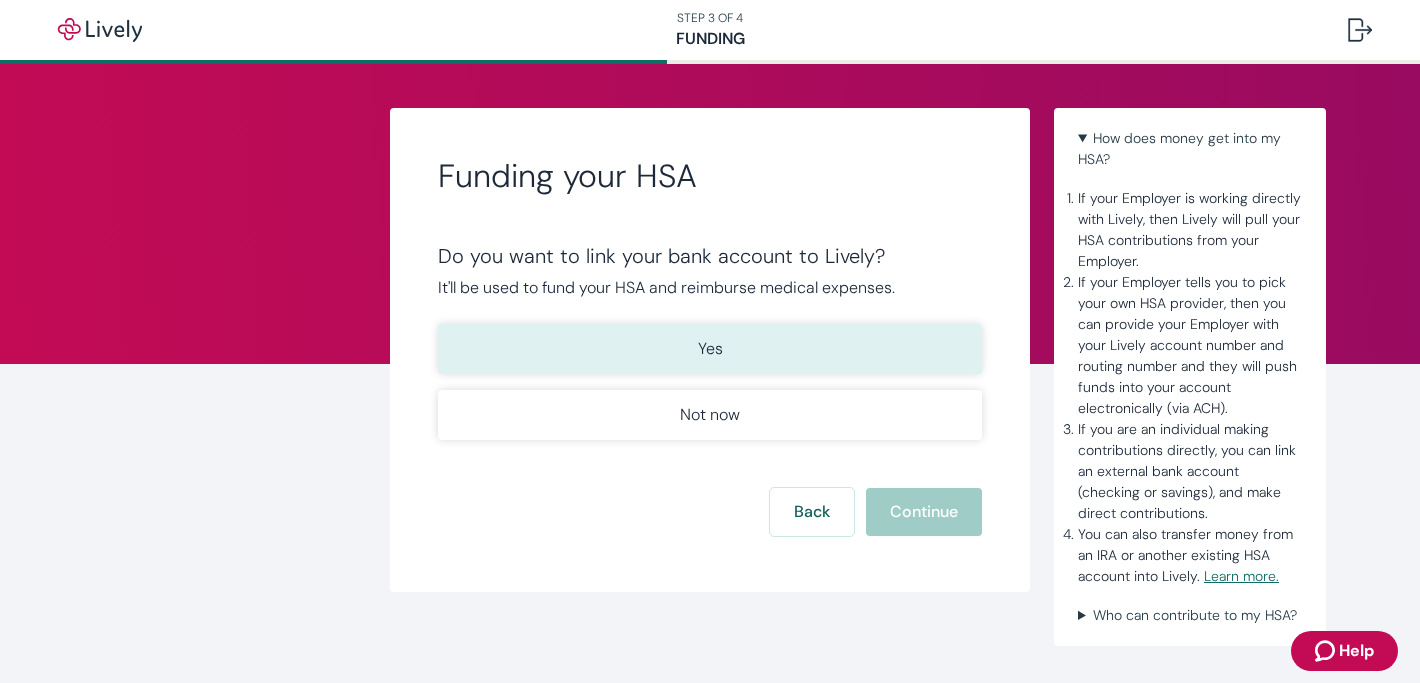 click on "Yes" at bounding box center [710, 349] 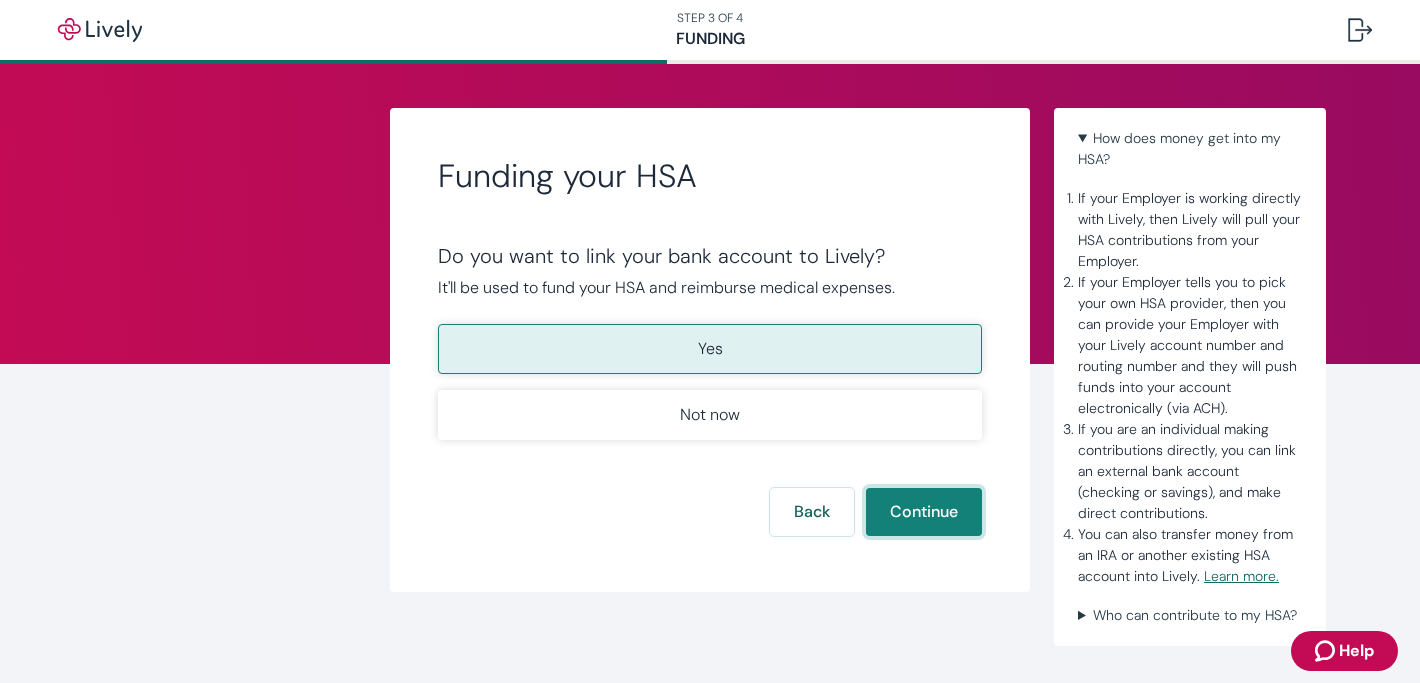 click on "Continue" at bounding box center (924, 512) 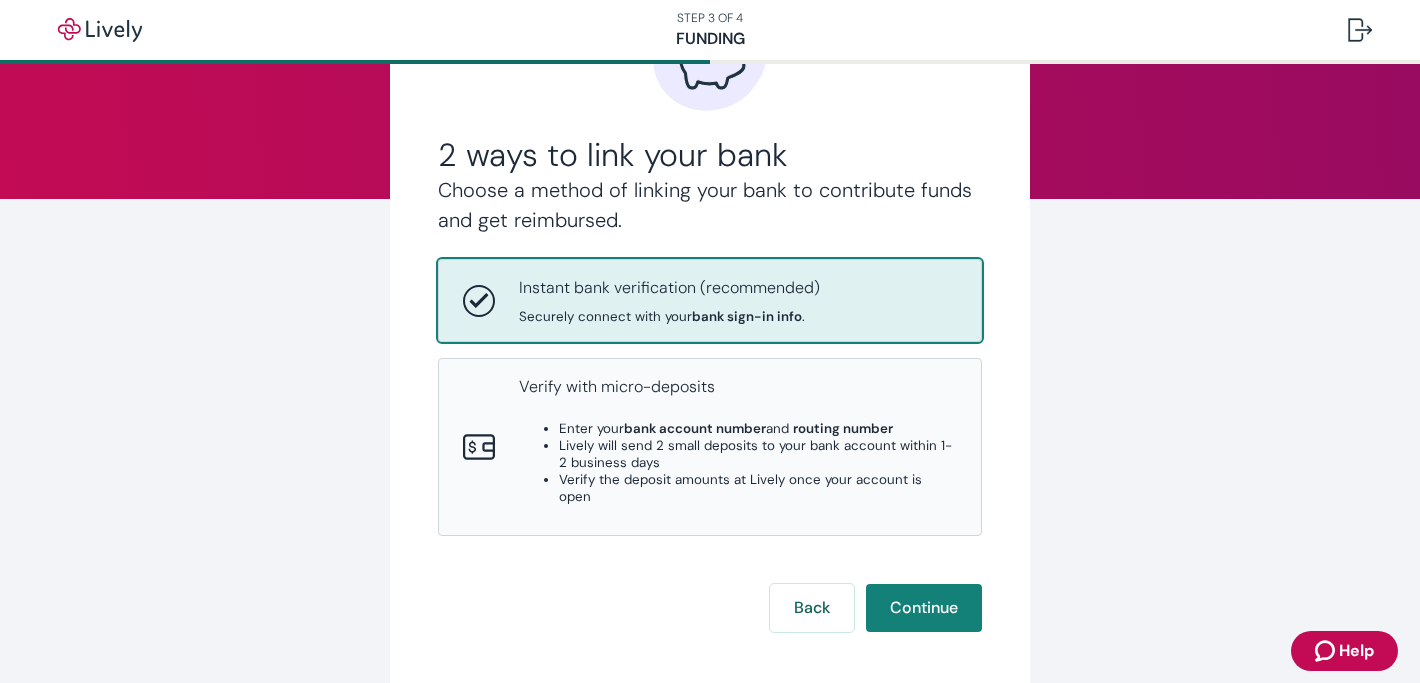 scroll, scrollTop: 159, scrollLeft: 0, axis: vertical 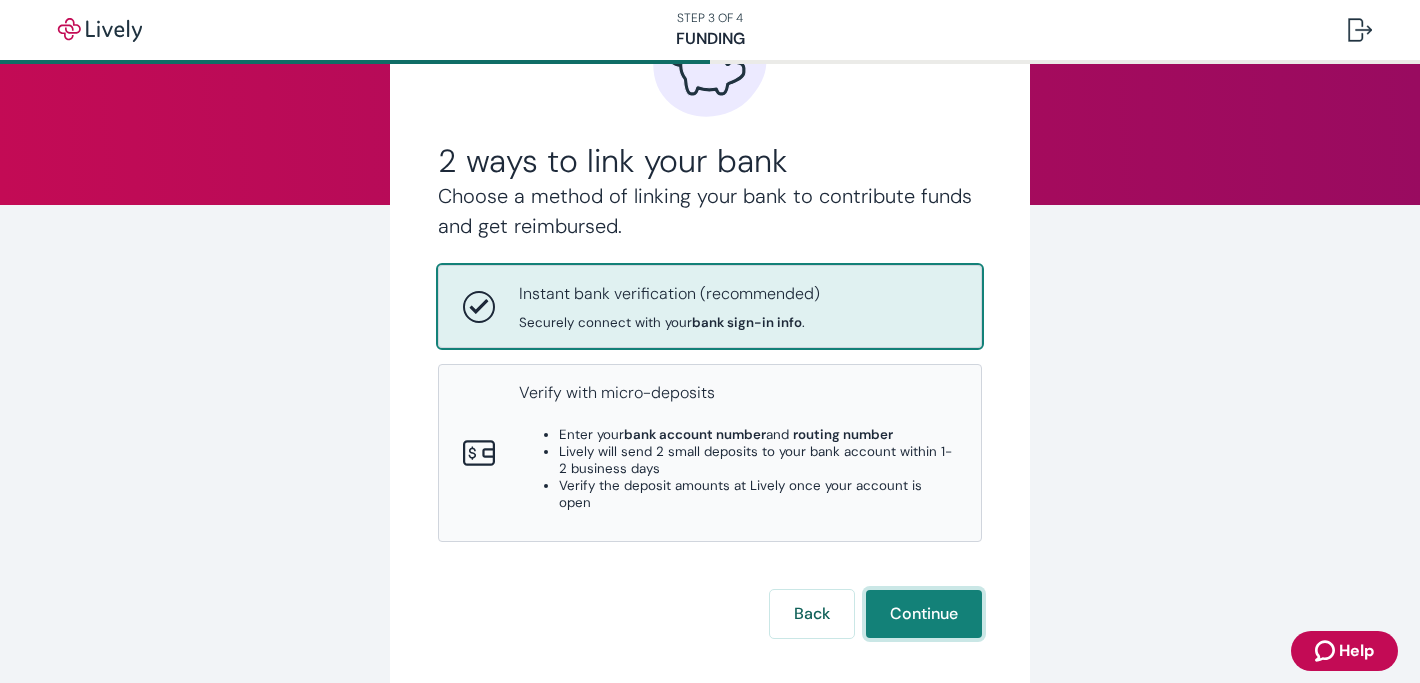 click on "Continue" at bounding box center [924, 614] 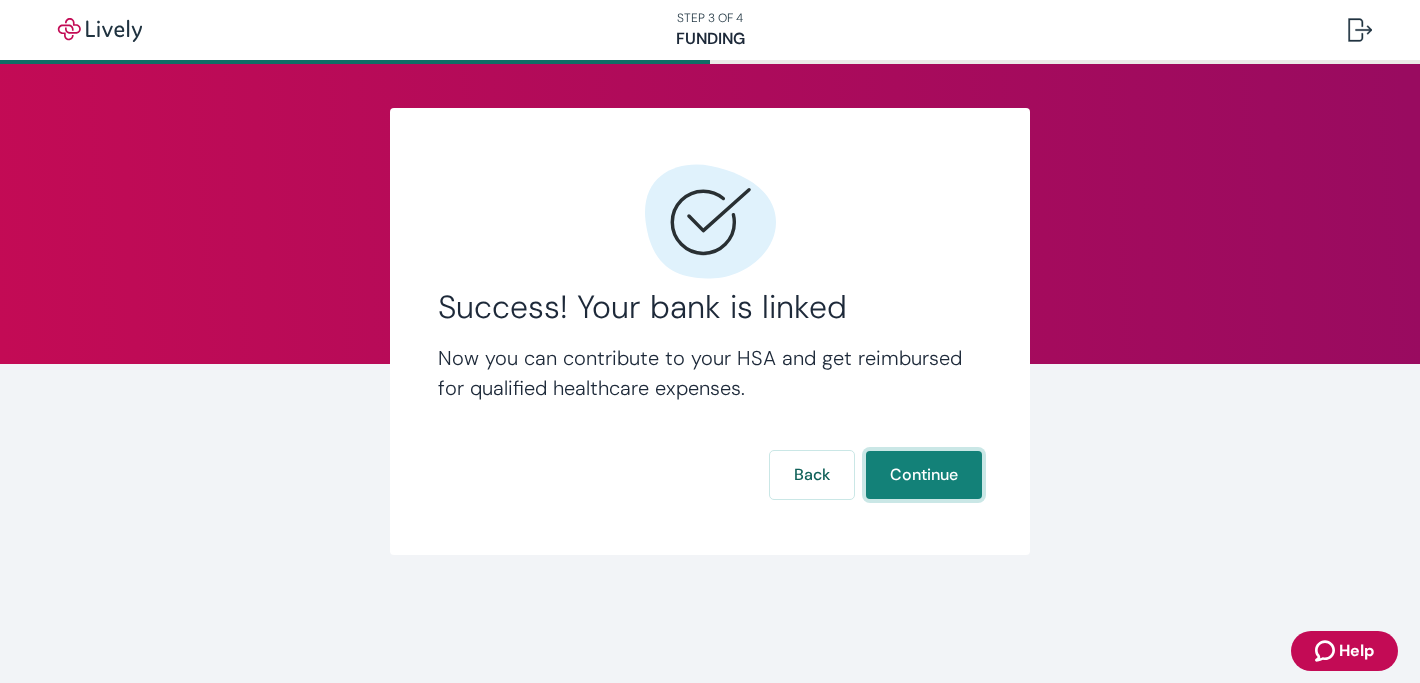 click on "Continue" at bounding box center [924, 475] 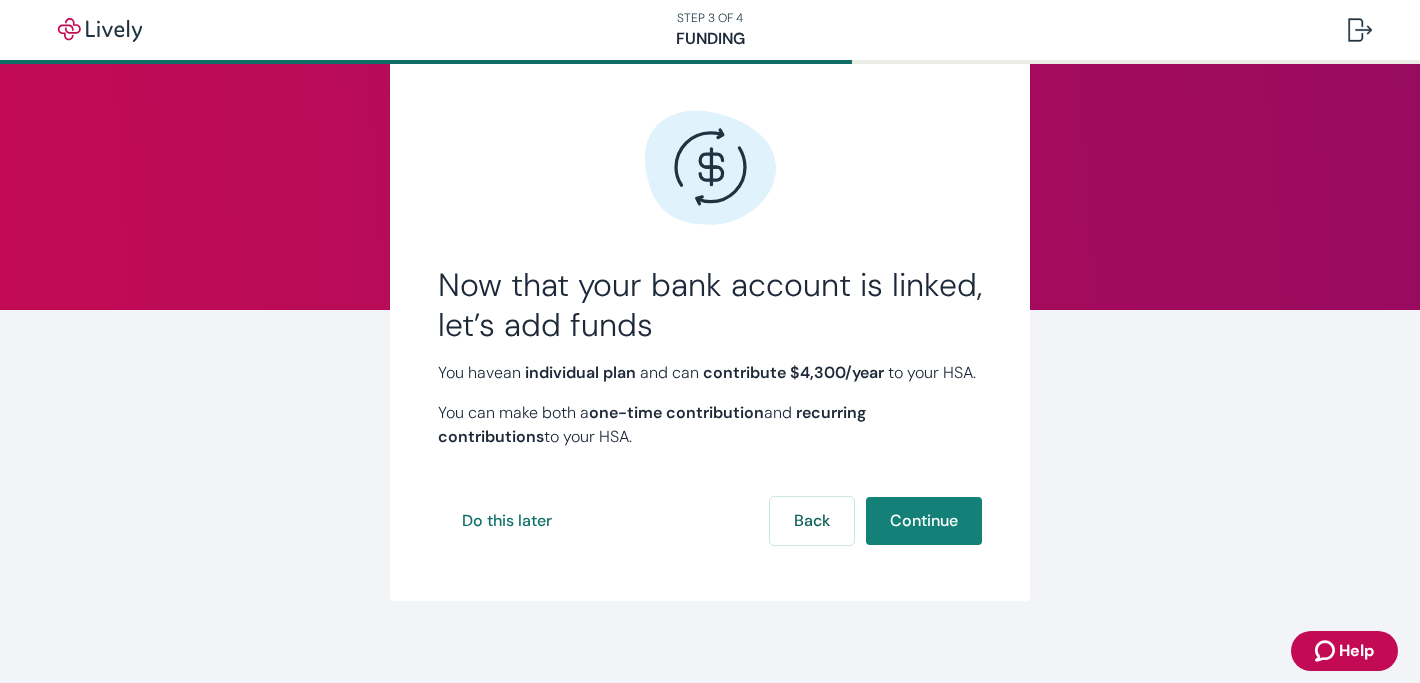 scroll, scrollTop: 51, scrollLeft: 0, axis: vertical 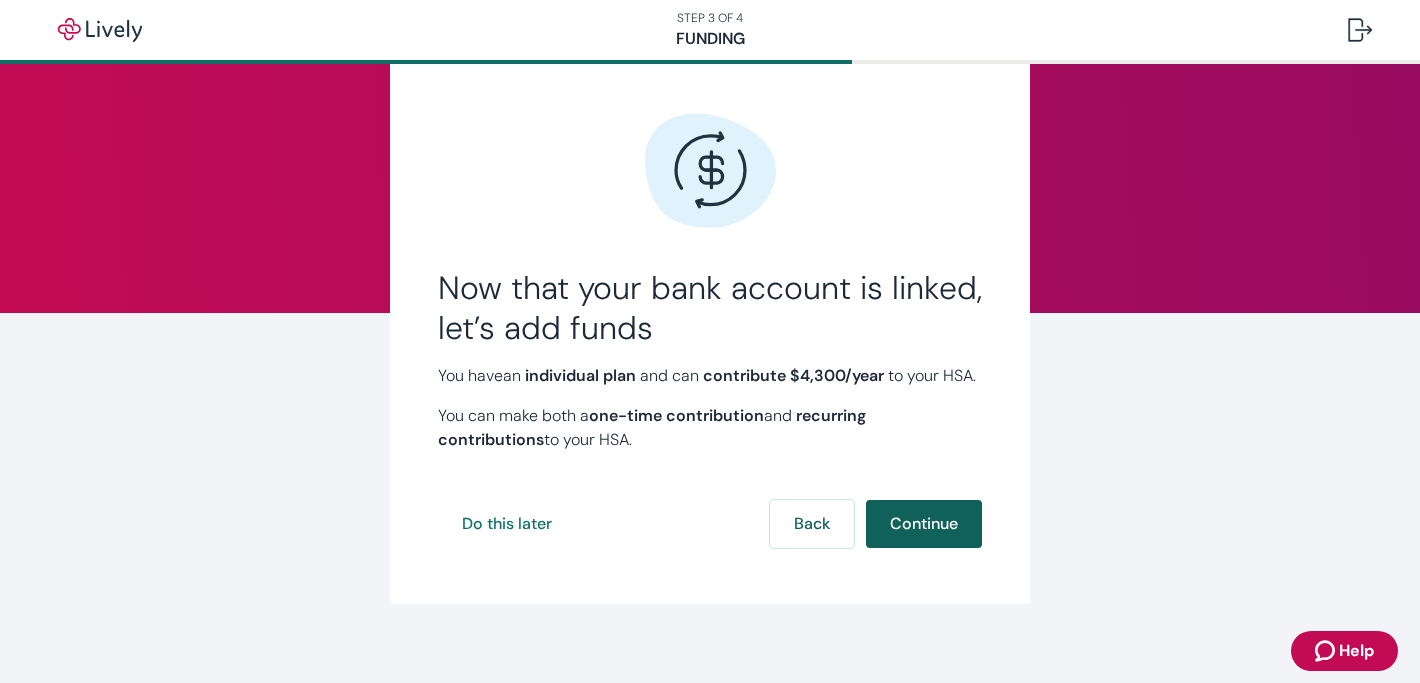 click on "Continue" at bounding box center [924, 524] 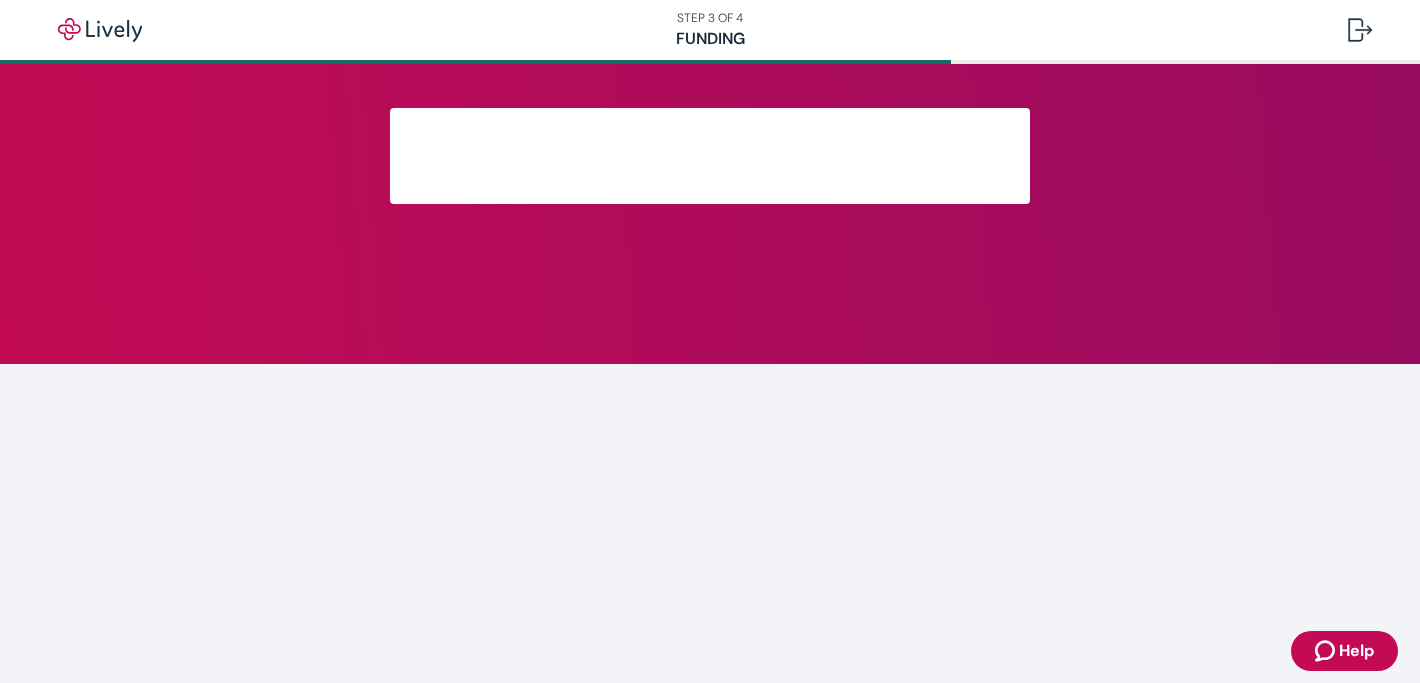 scroll, scrollTop: 0, scrollLeft: 0, axis: both 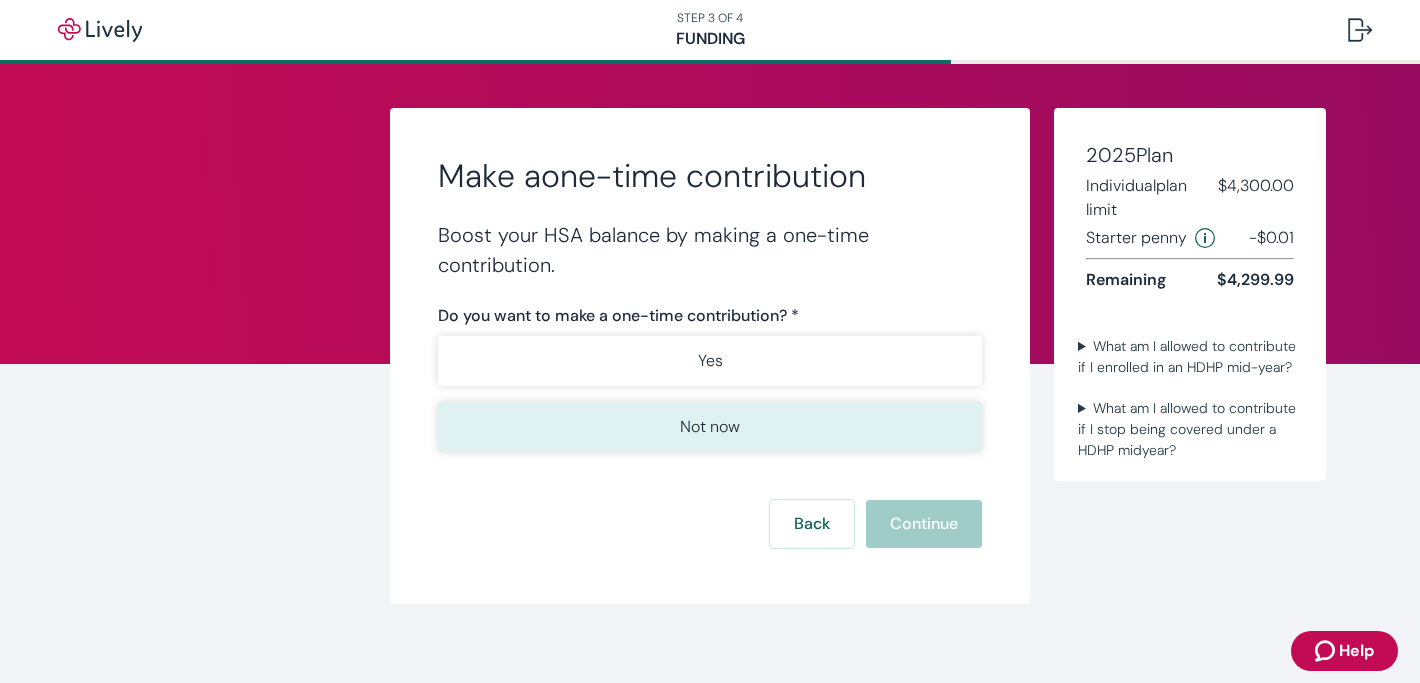 click on "Not now" at bounding box center [710, 427] 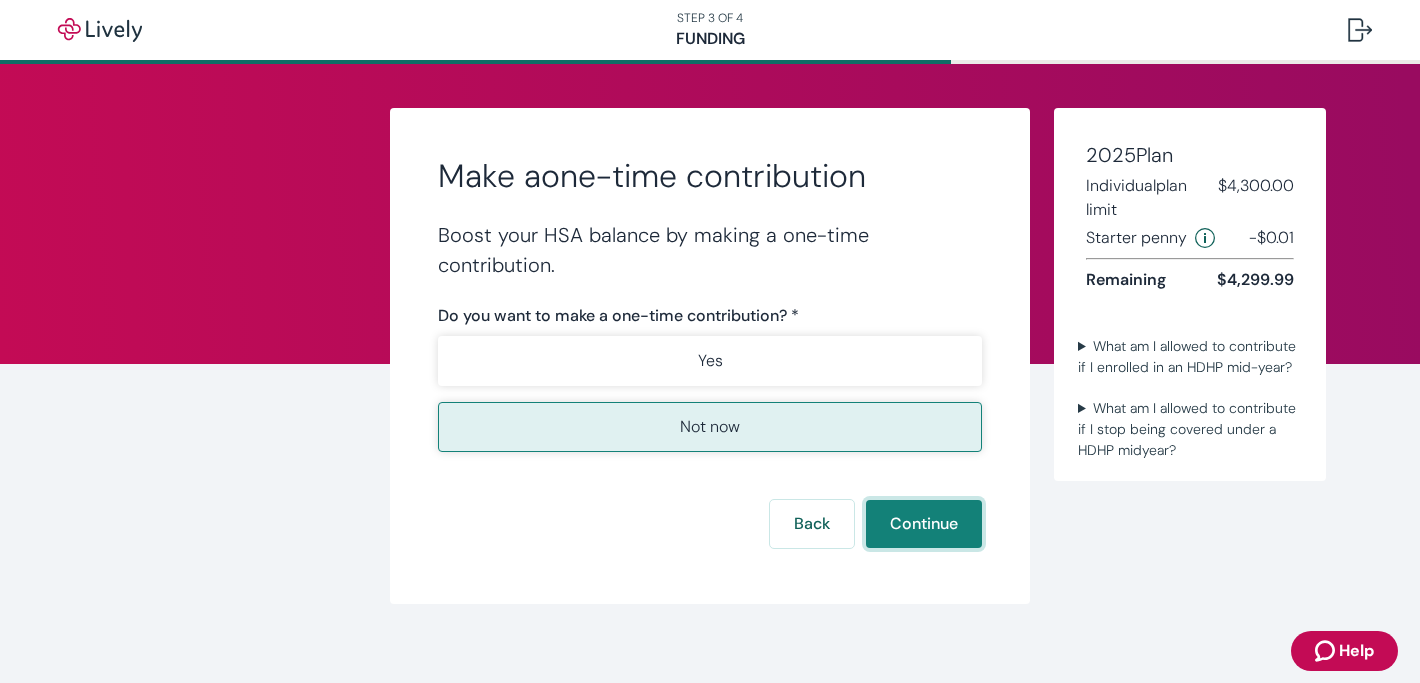 click on "Continue" at bounding box center (924, 524) 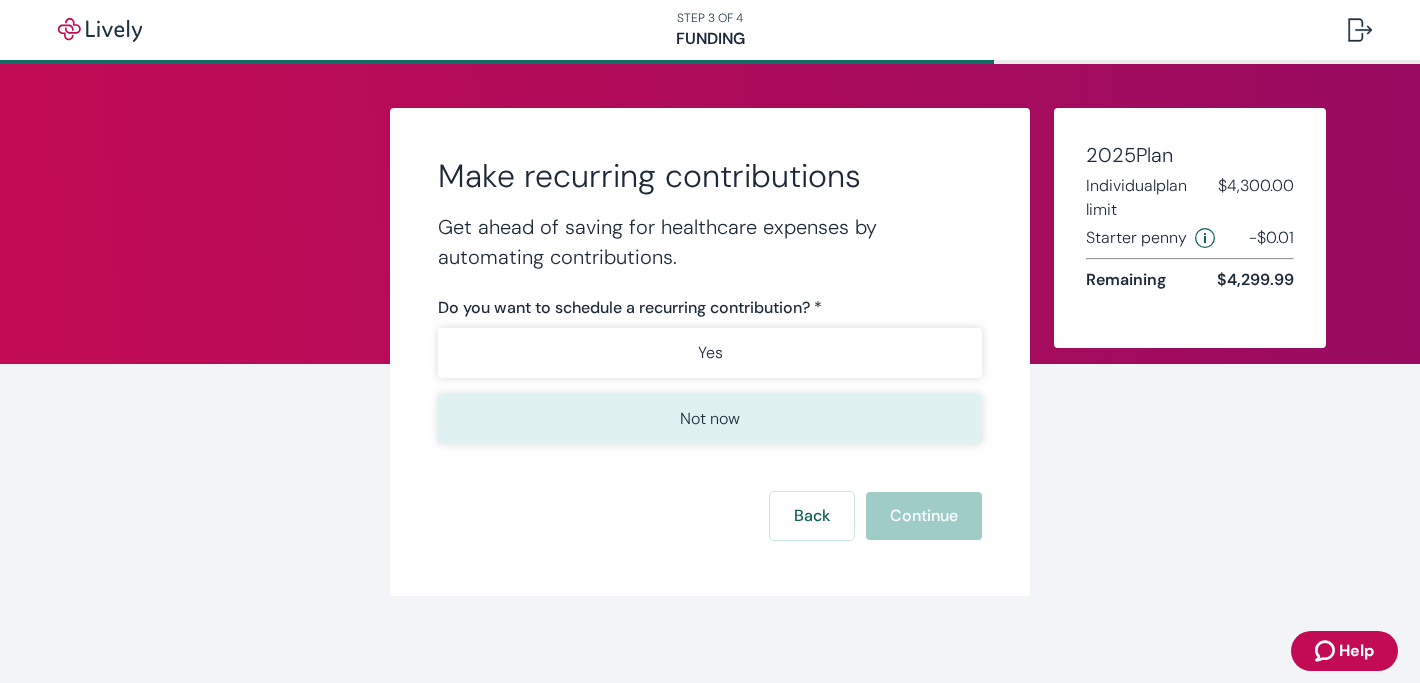 click on "Not now" at bounding box center [710, 419] 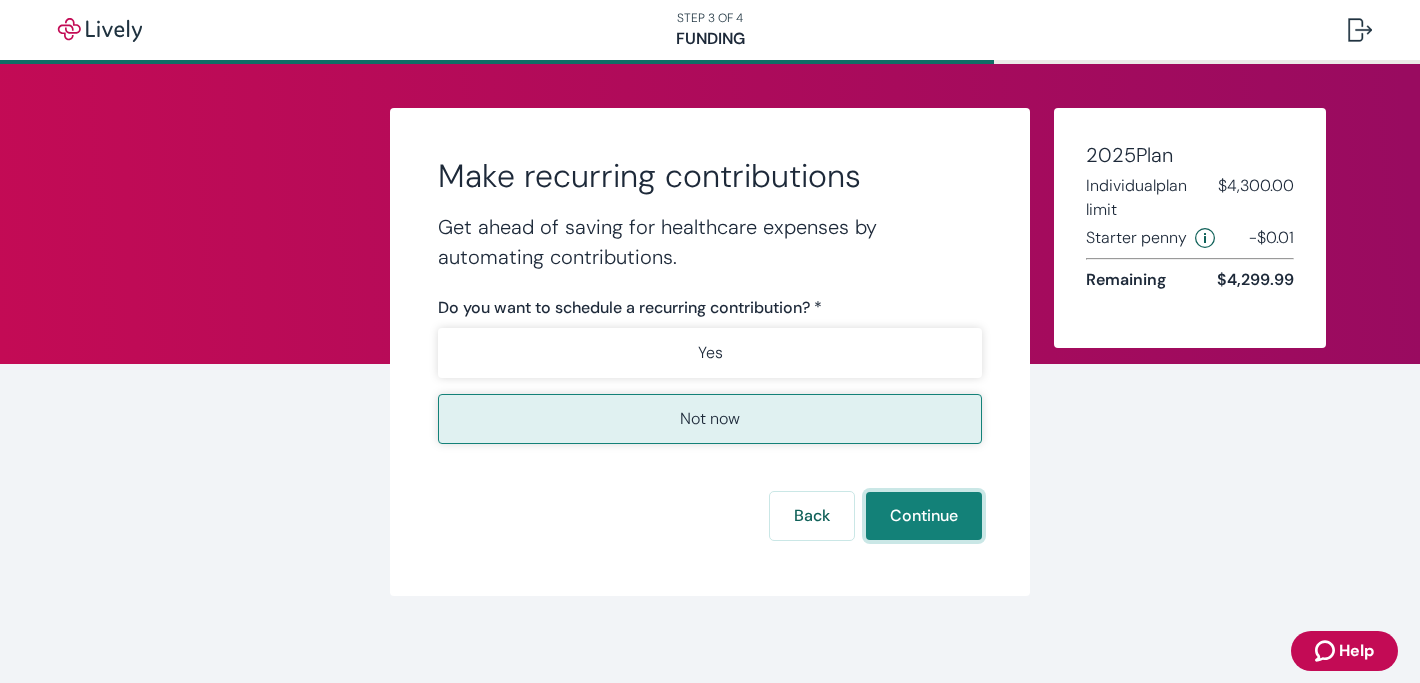 click on "Continue" at bounding box center (924, 516) 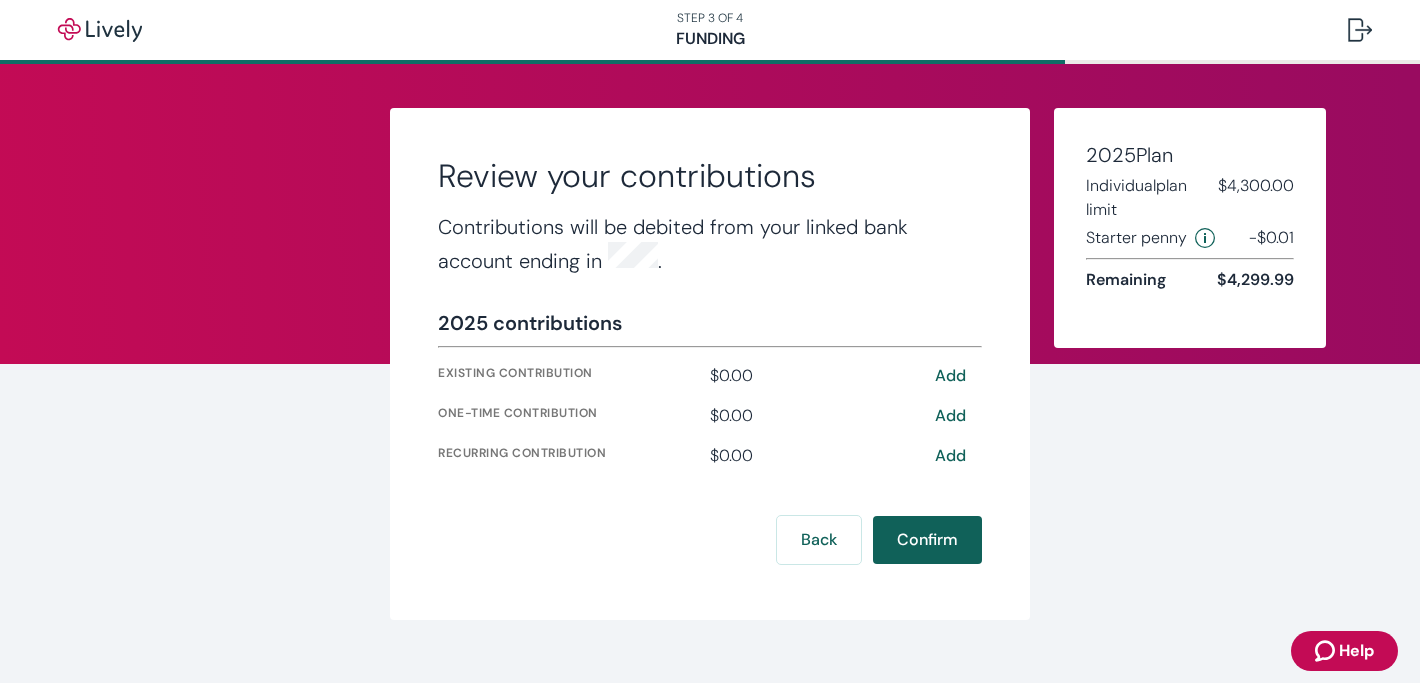 click on "Confirm" at bounding box center (927, 540) 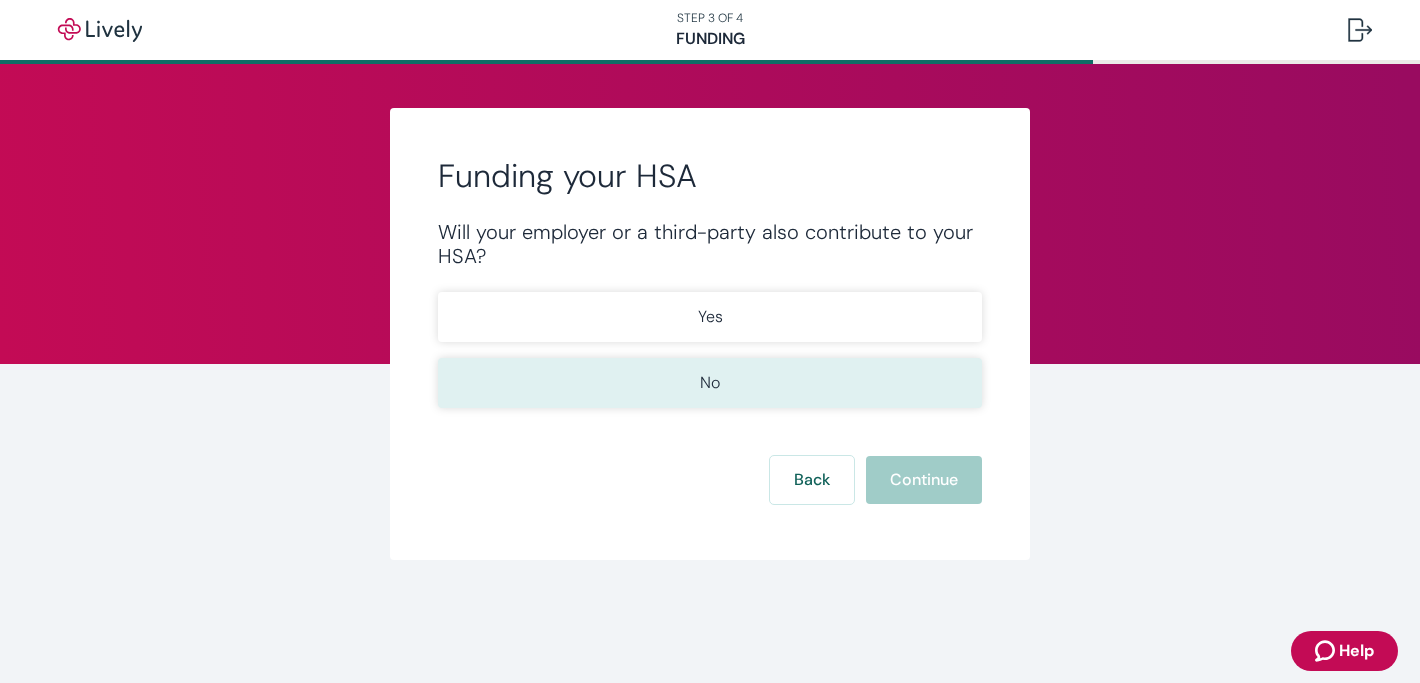 click on "No" at bounding box center (710, 383) 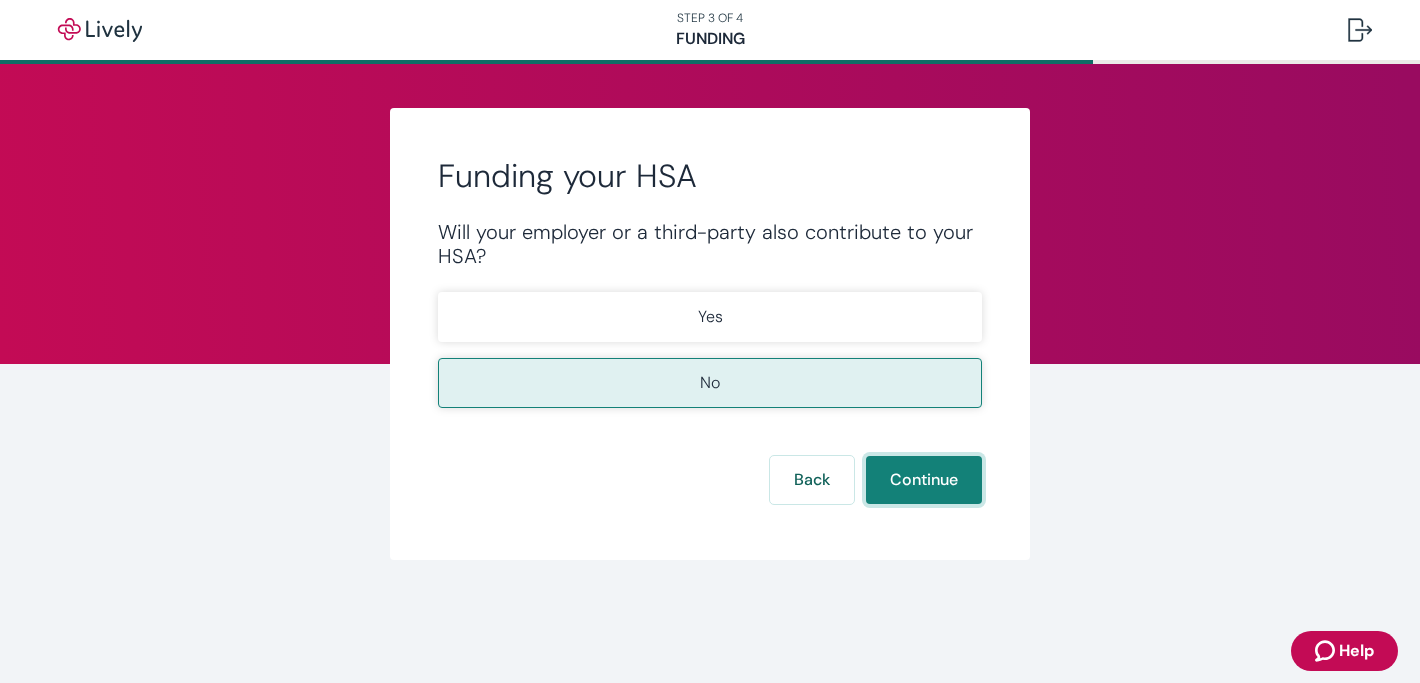 click on "Continue" at bounding box center [924, 480] 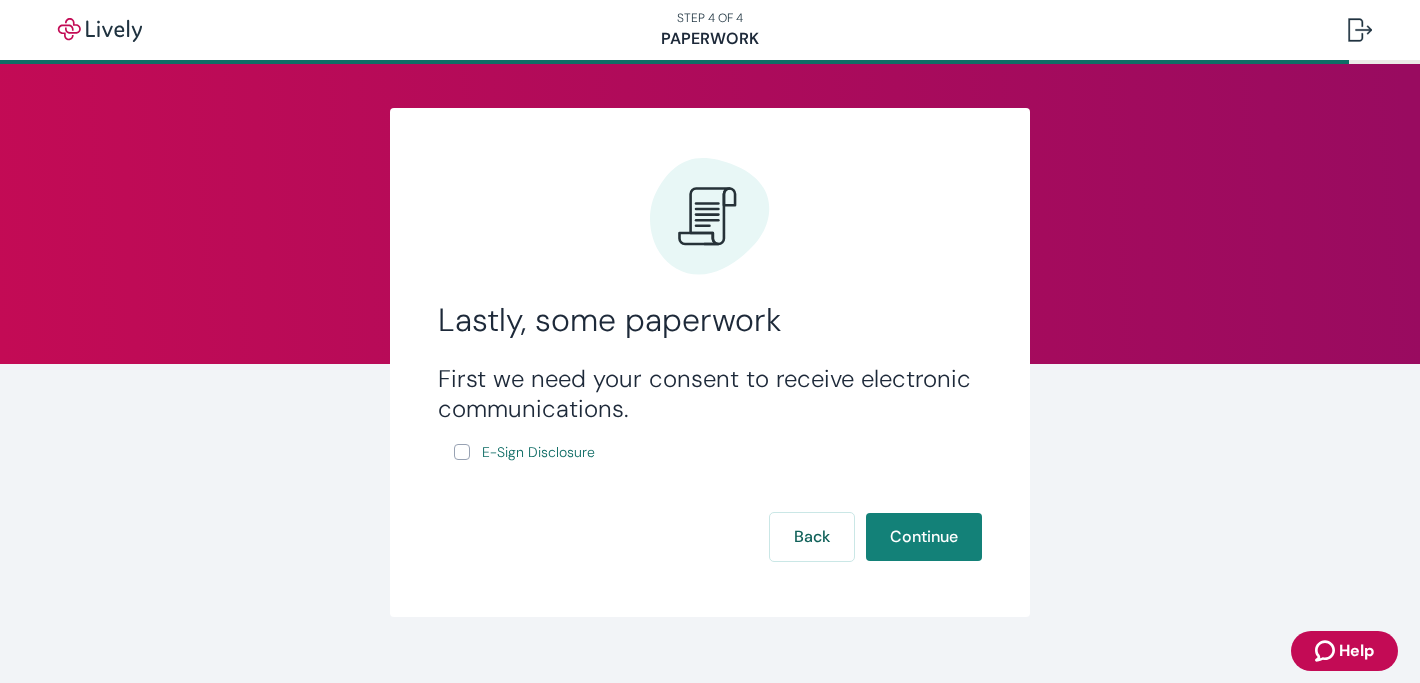 click on "E-Sign Disclosure" at bounding box center [462, 452] 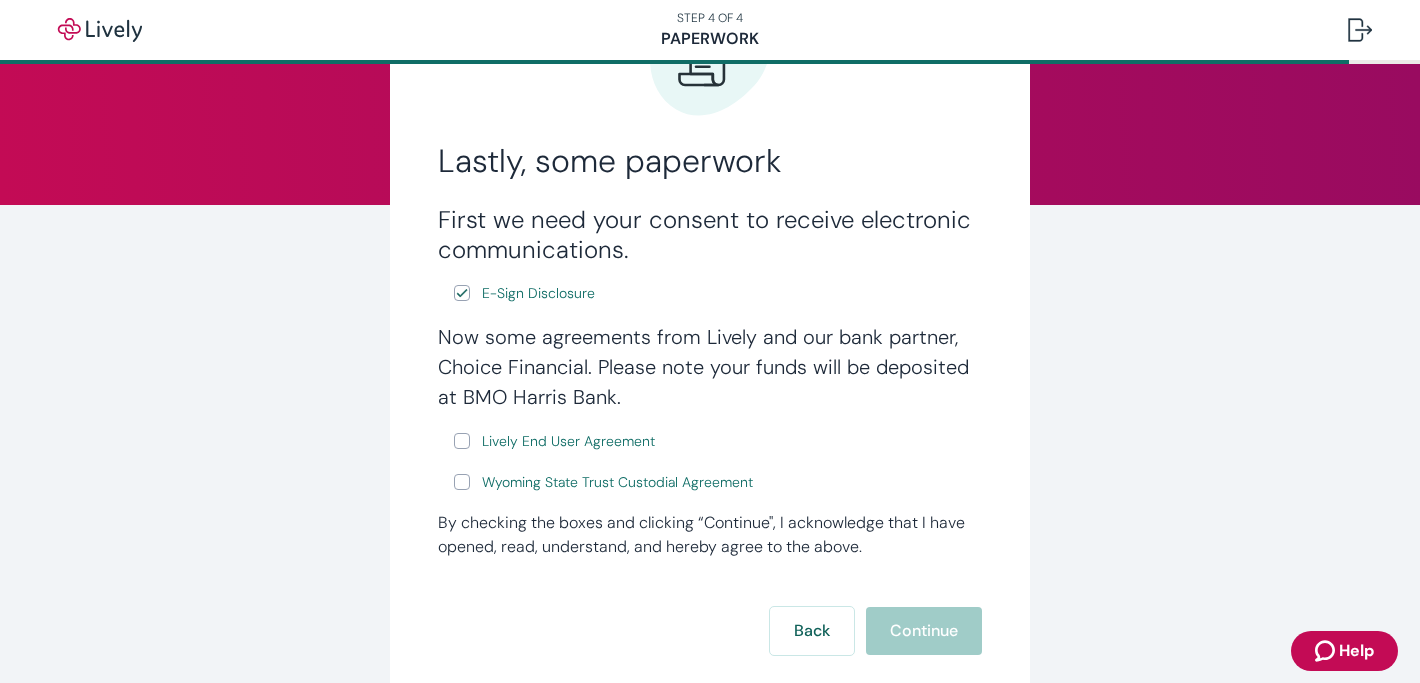 scroll, scrollTop: 167, scrollLeft: 0, axis: vertical 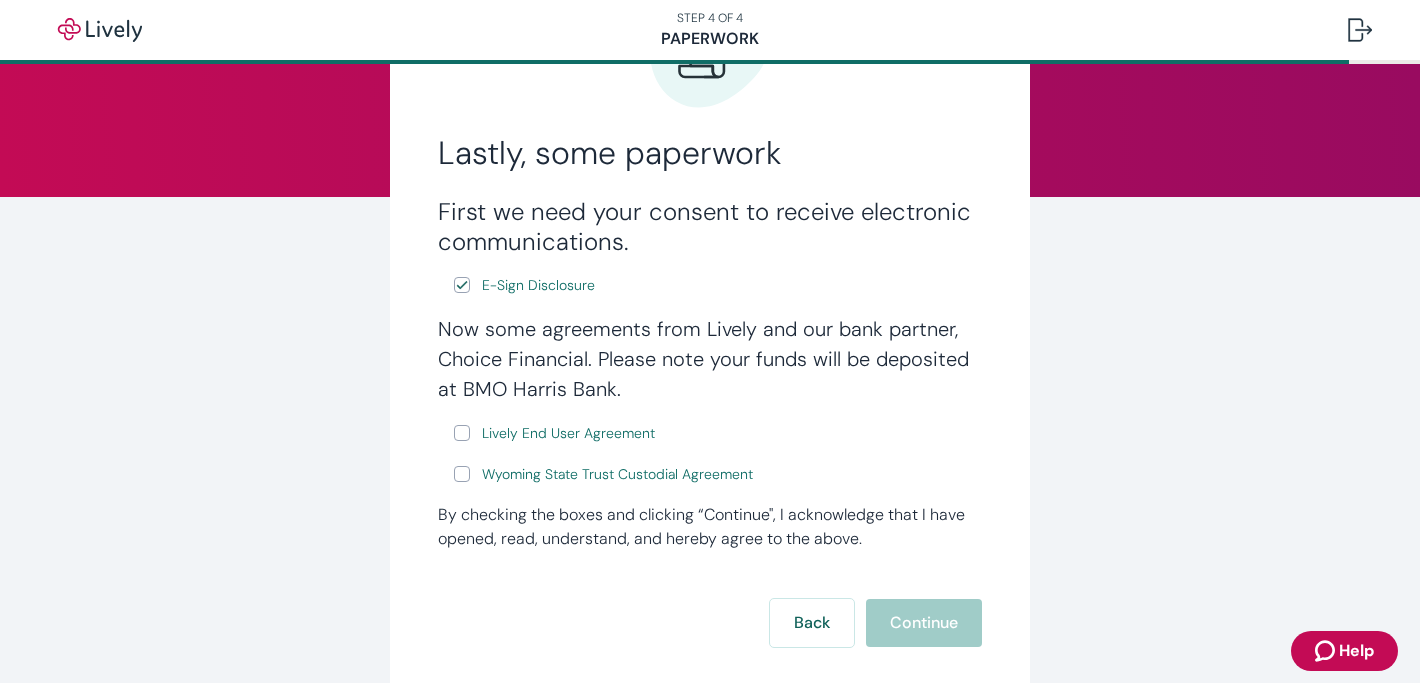 click on "Lively End User Agreement" at bounding box center (462, 433) 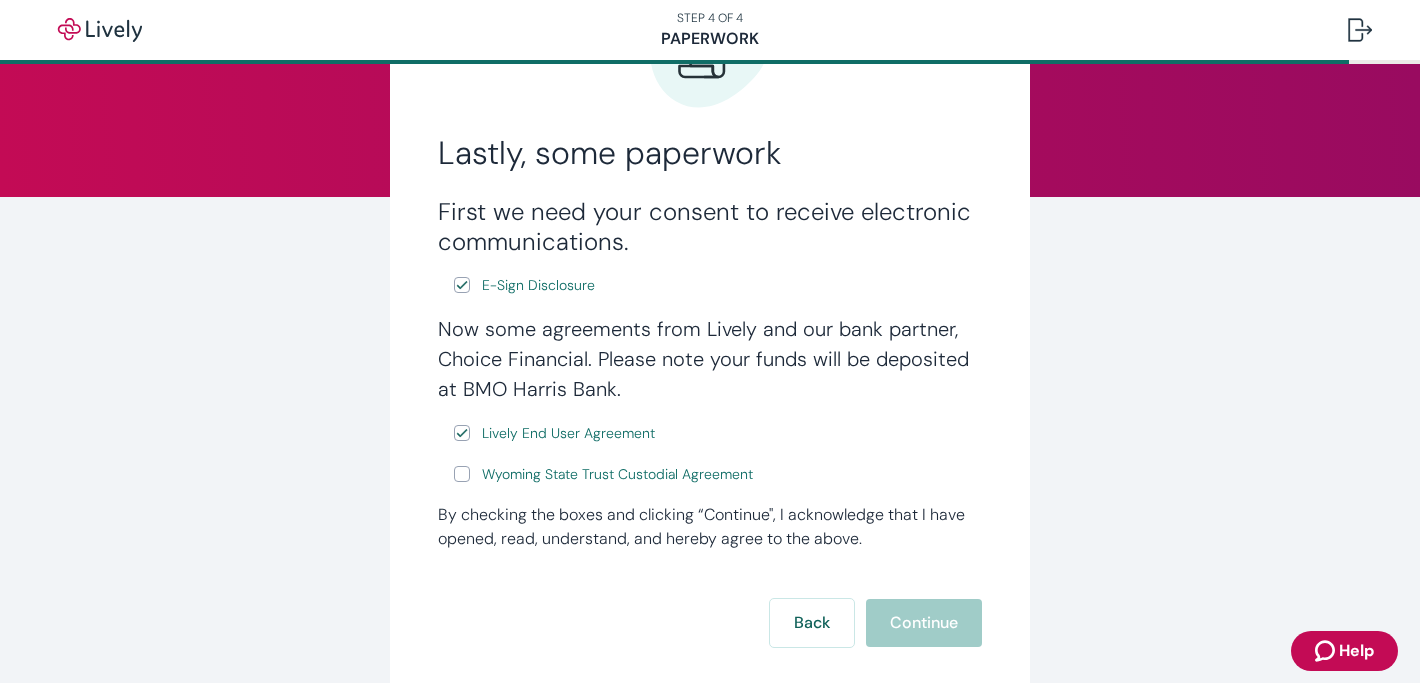 click on "Wyoming State Trust Custodial Agreement" at bounding box center (462, 474) 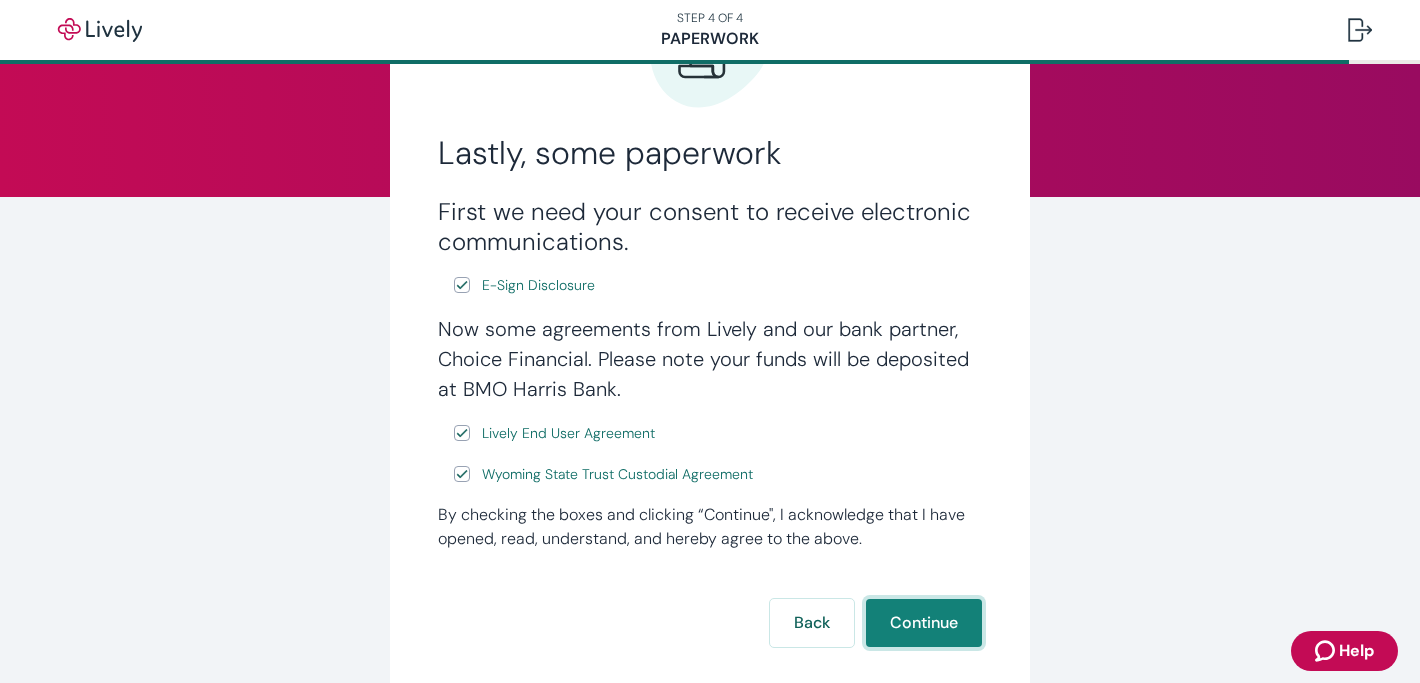 click on "Continue" at bounding box center [924, 623] 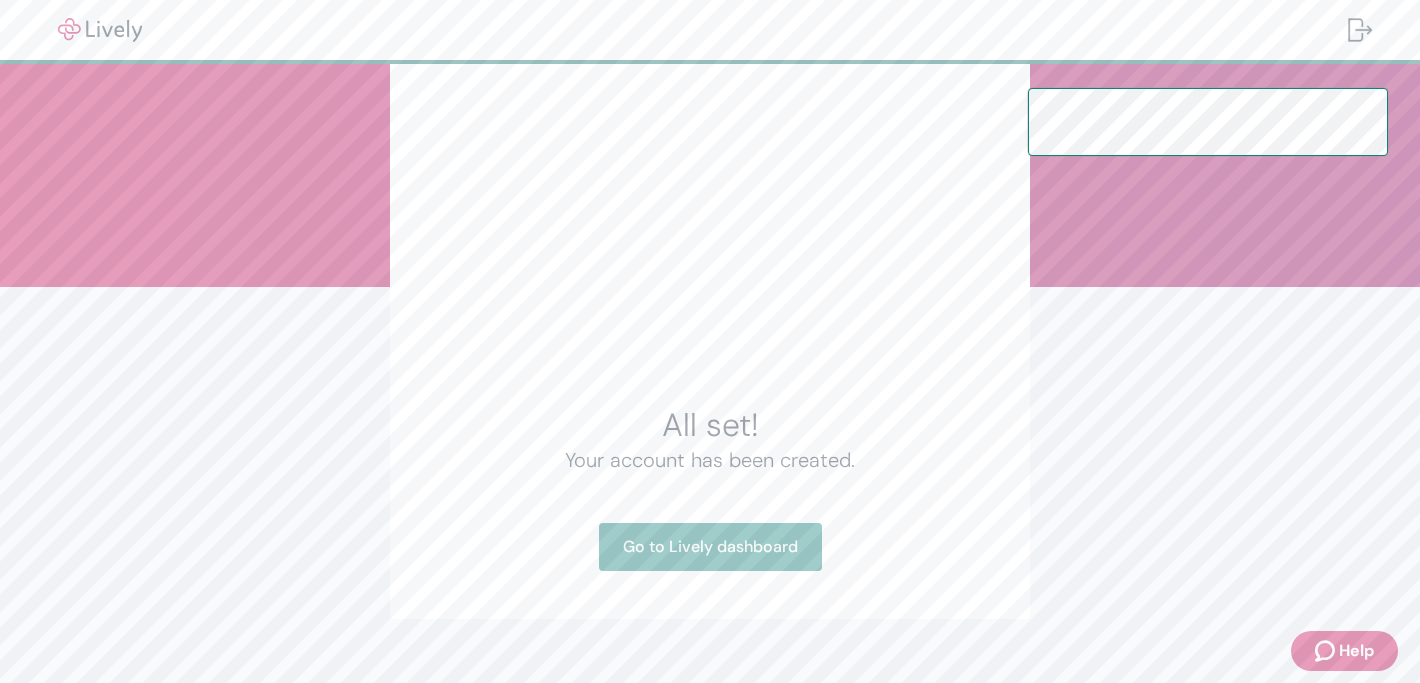 scroll, scrollTop: 94, scrollLeft: 0, axis: vertical 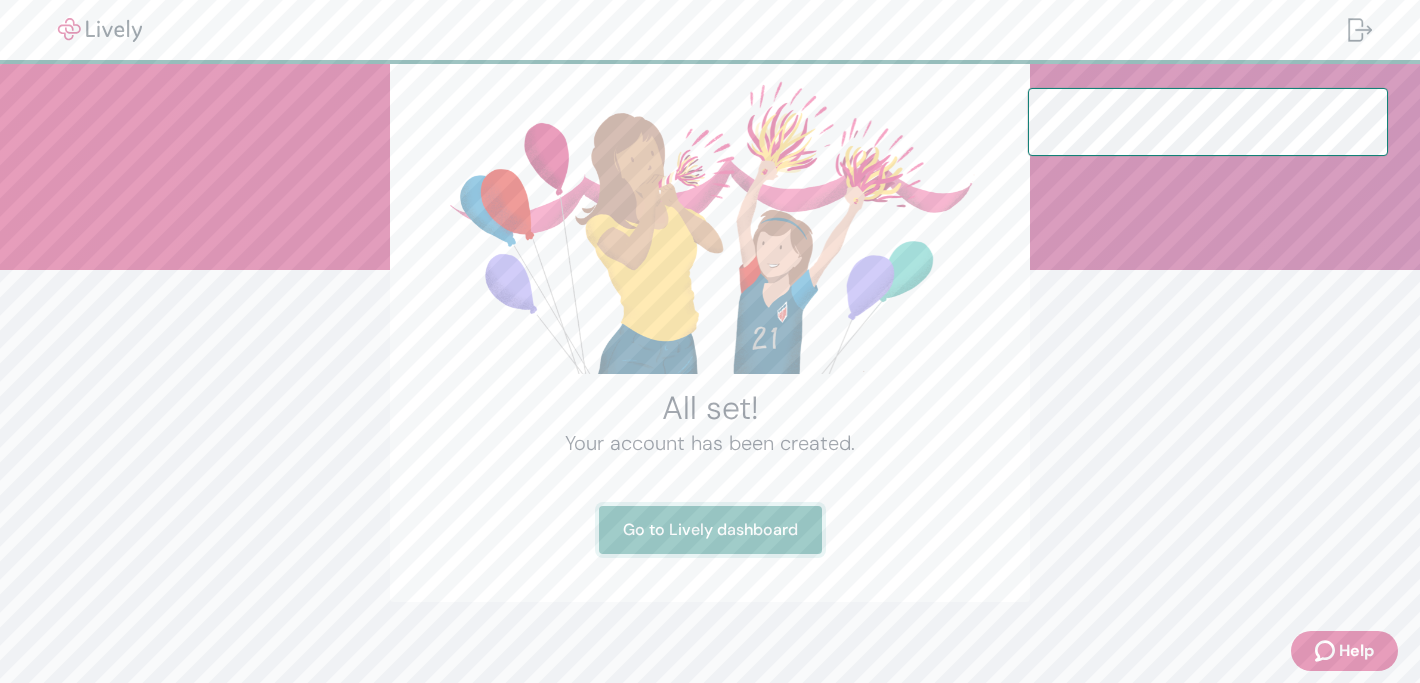 click on "Go to Lively dashboard" at bounding box center (710, 530) 